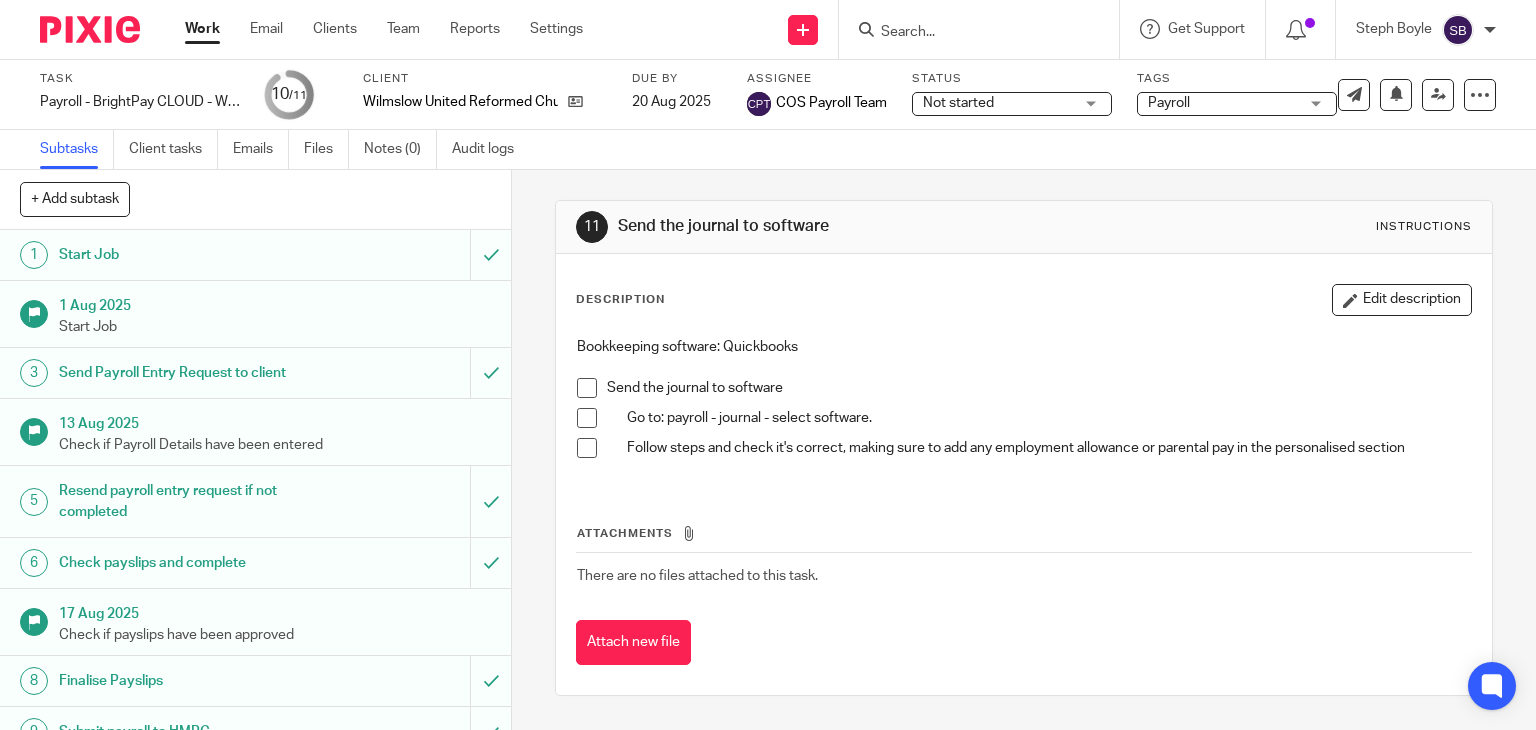 scroll, scrollTop: 0, scrollLeft: 0, axis: both 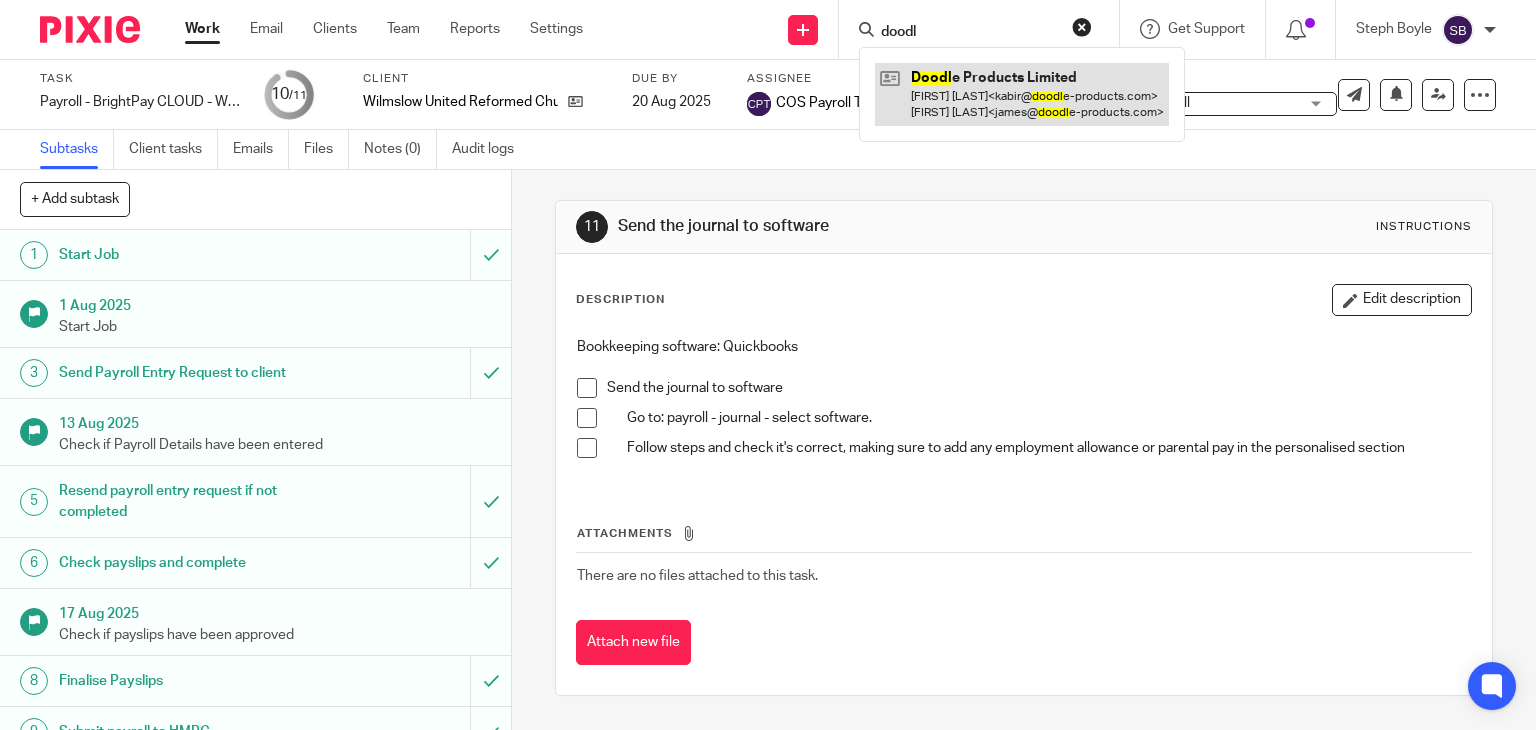 type on "doodl" 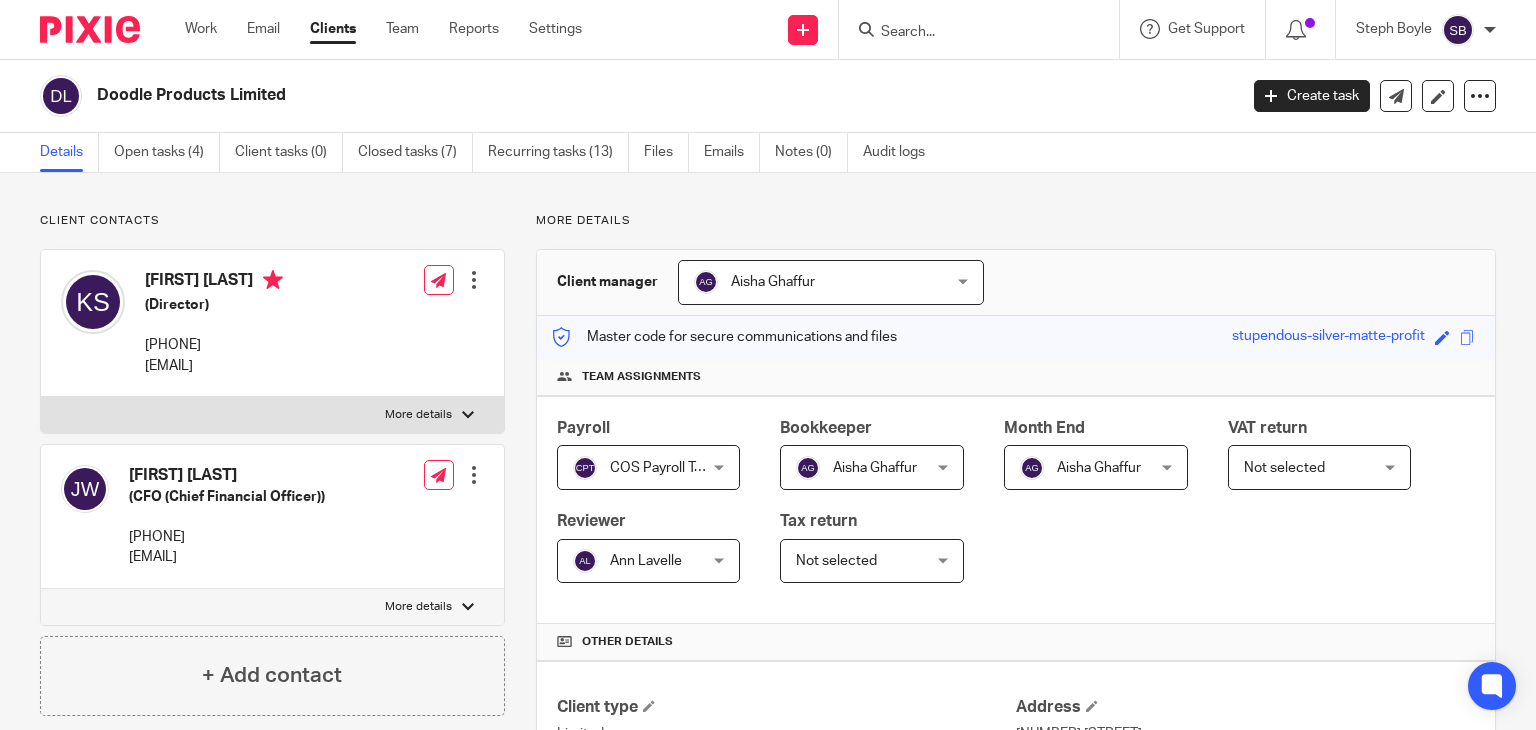 scroll, scrollTop: 0, scrollLeft: 0, axis: both 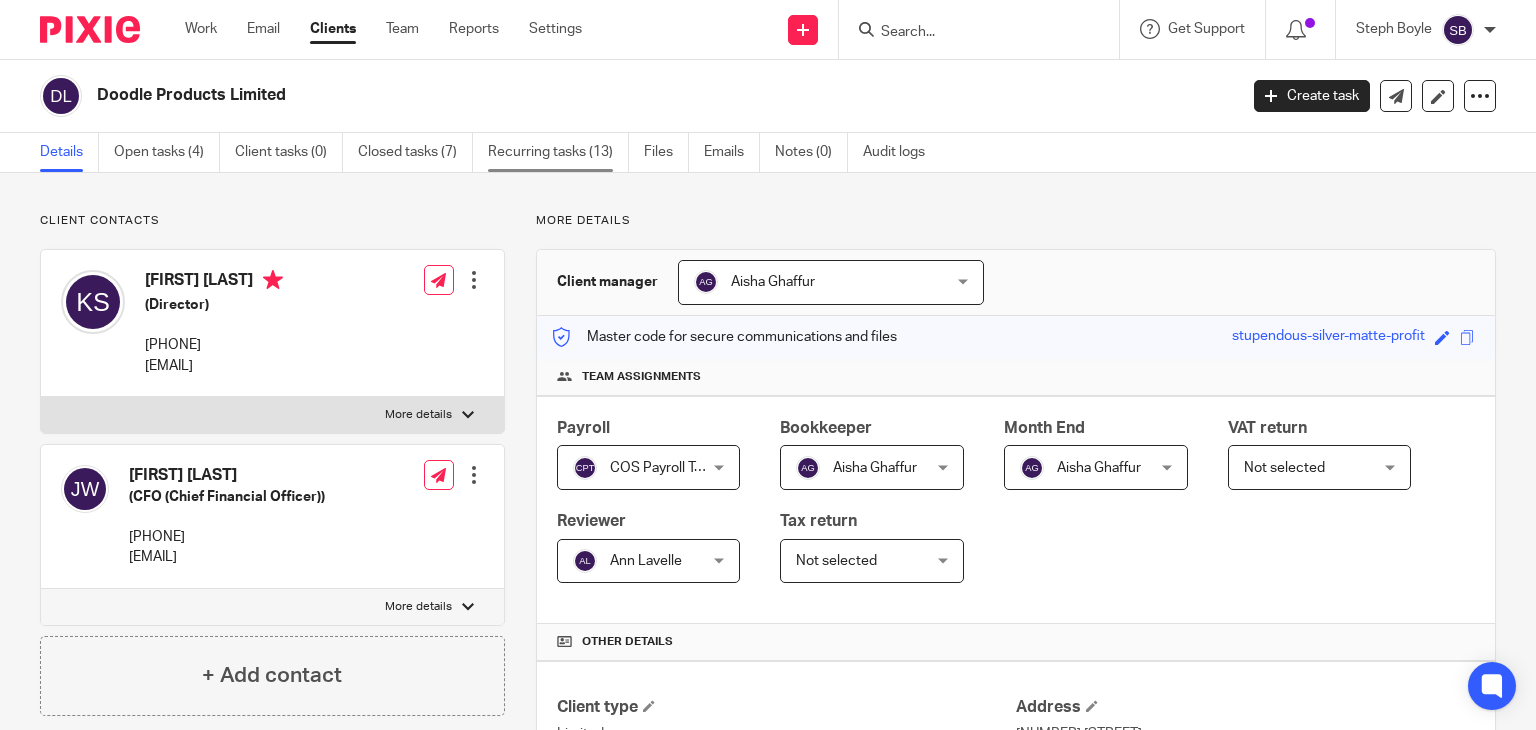 click on "Recurring tasks (13)" at bounding box center (558, 152) 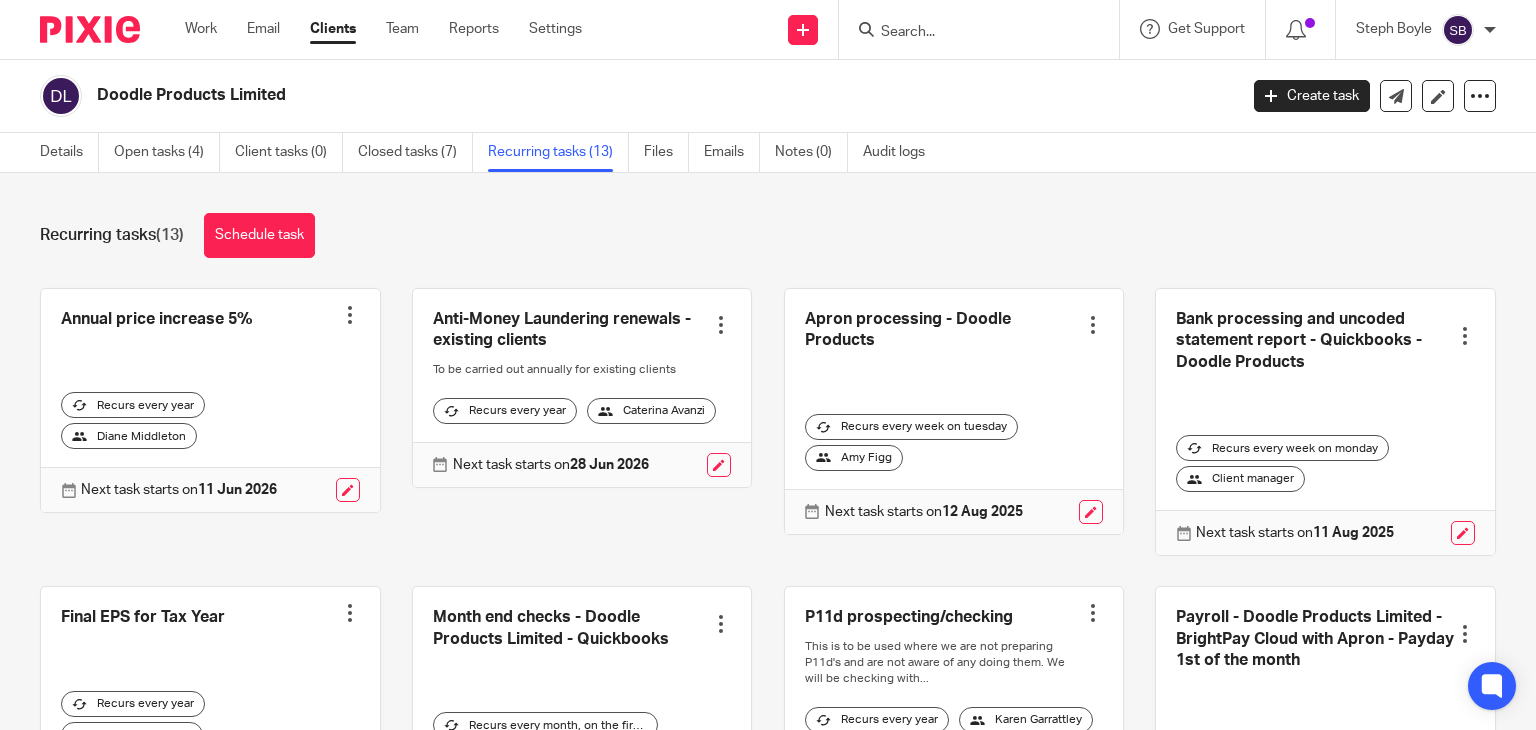 scroll, scrollTop: 0, scrollLeft: 0, axis: both 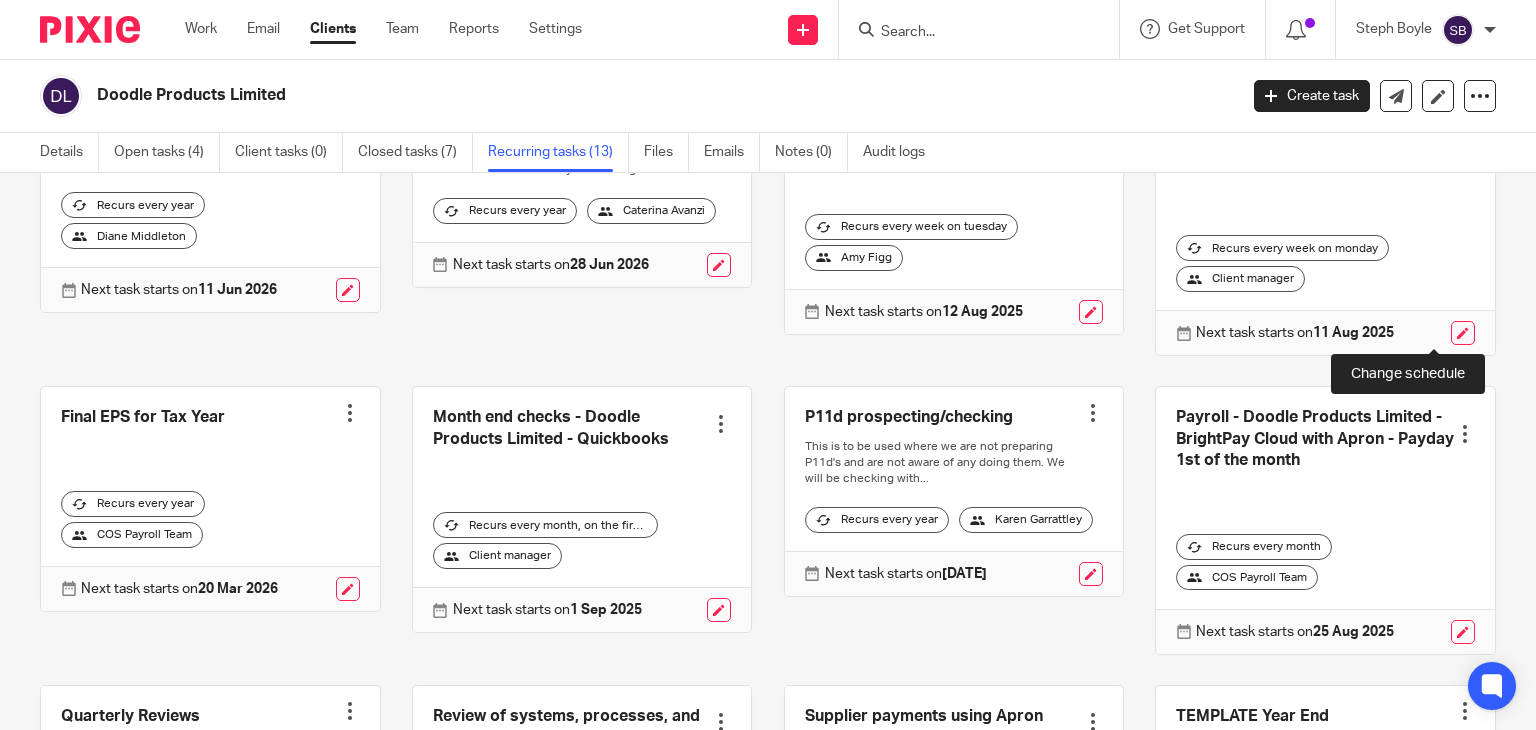 click at bounding box center (1463, 333) 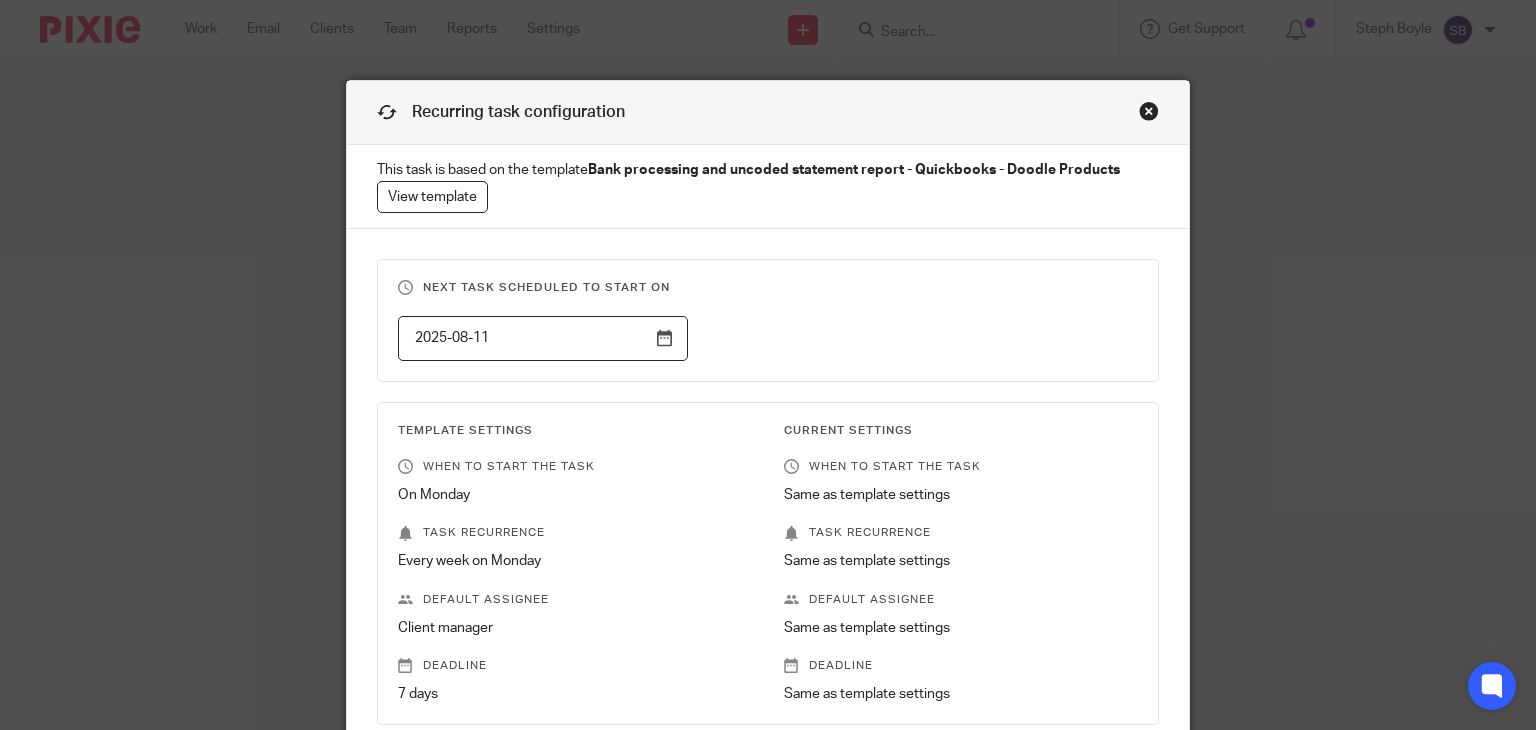 scroll, scrollTop: 0, scrollLeft: 0, axis: both 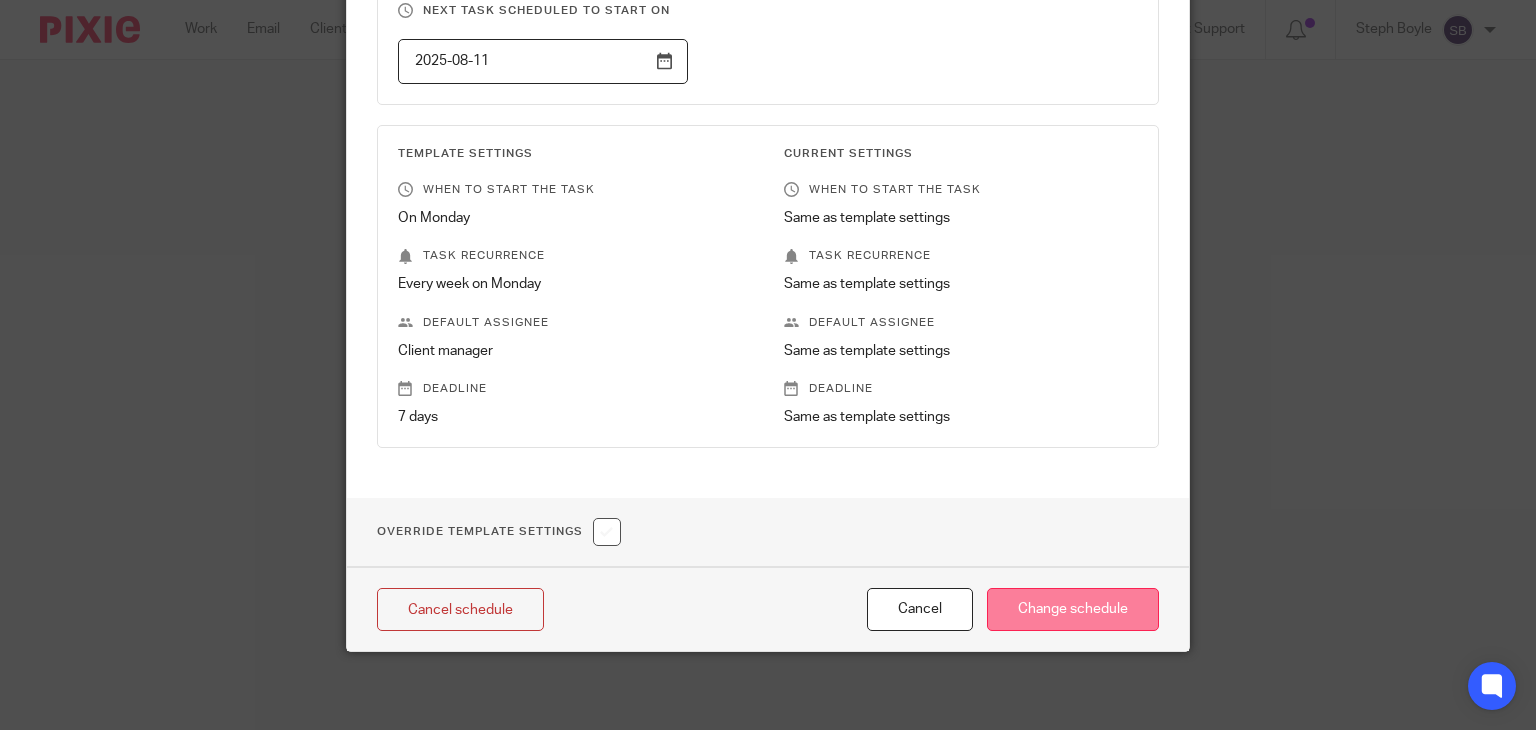 click on "Change schedule" at bounding box center [1073, 609] 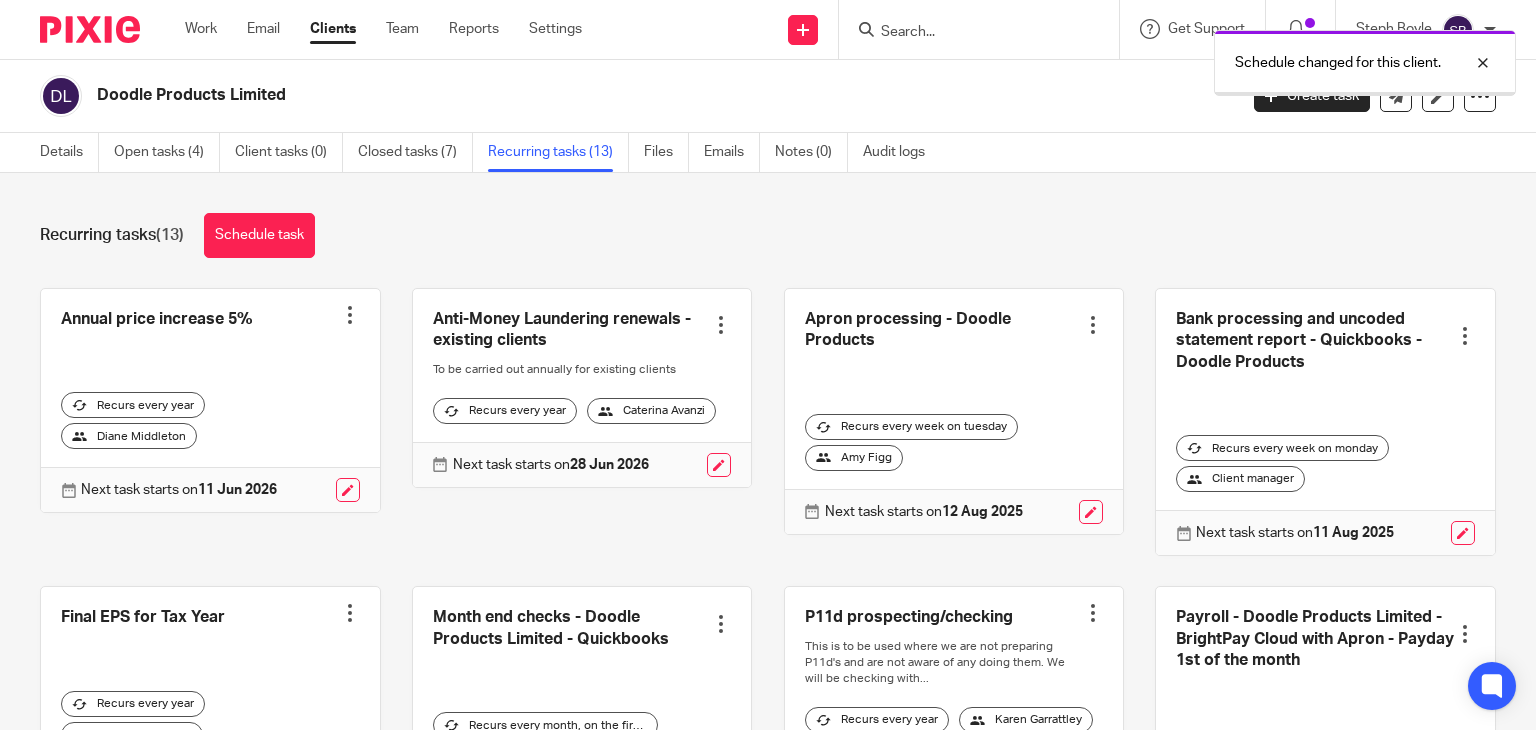 scroll, scrollTop: 0, scrollLeft: 0, axis: both 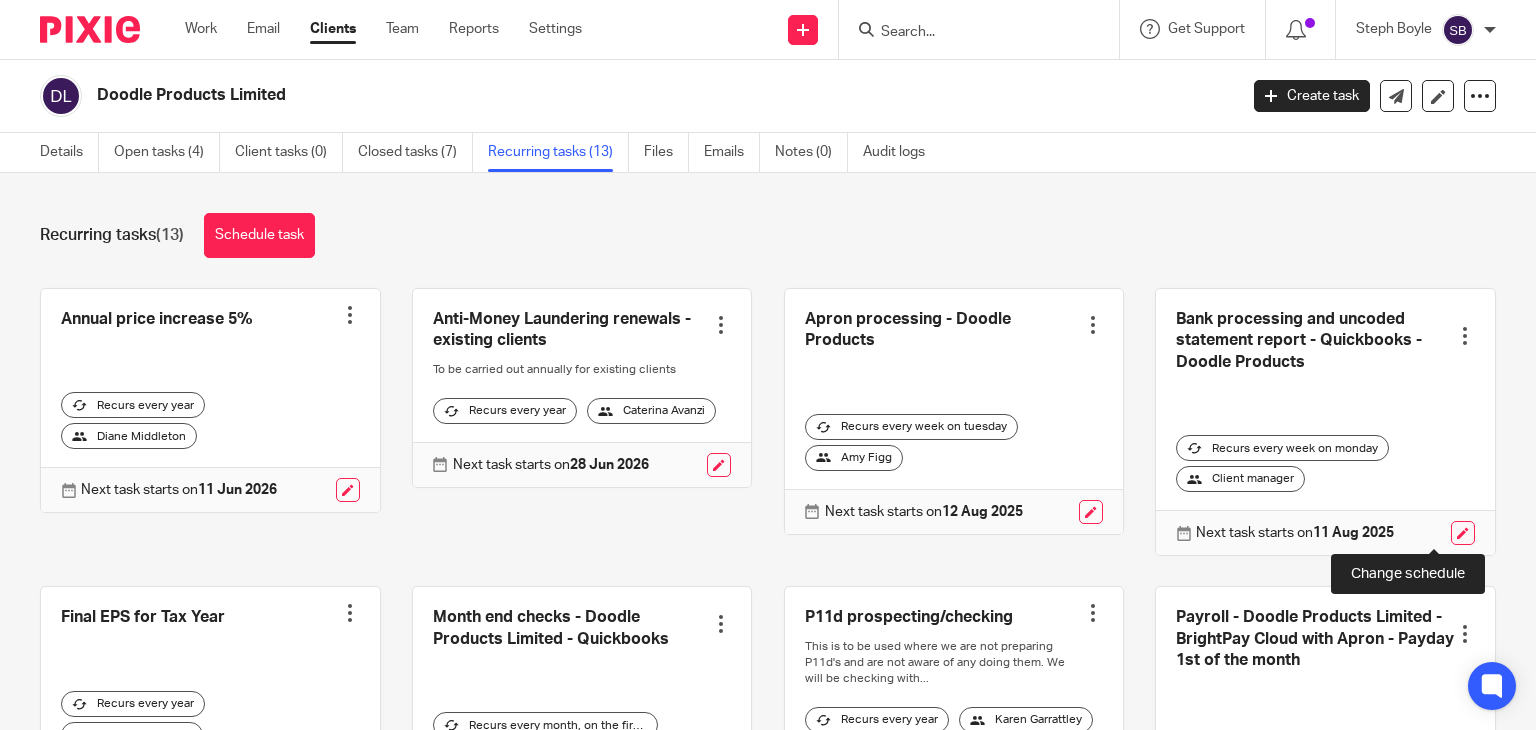 click at bounding box center (1463, 533) 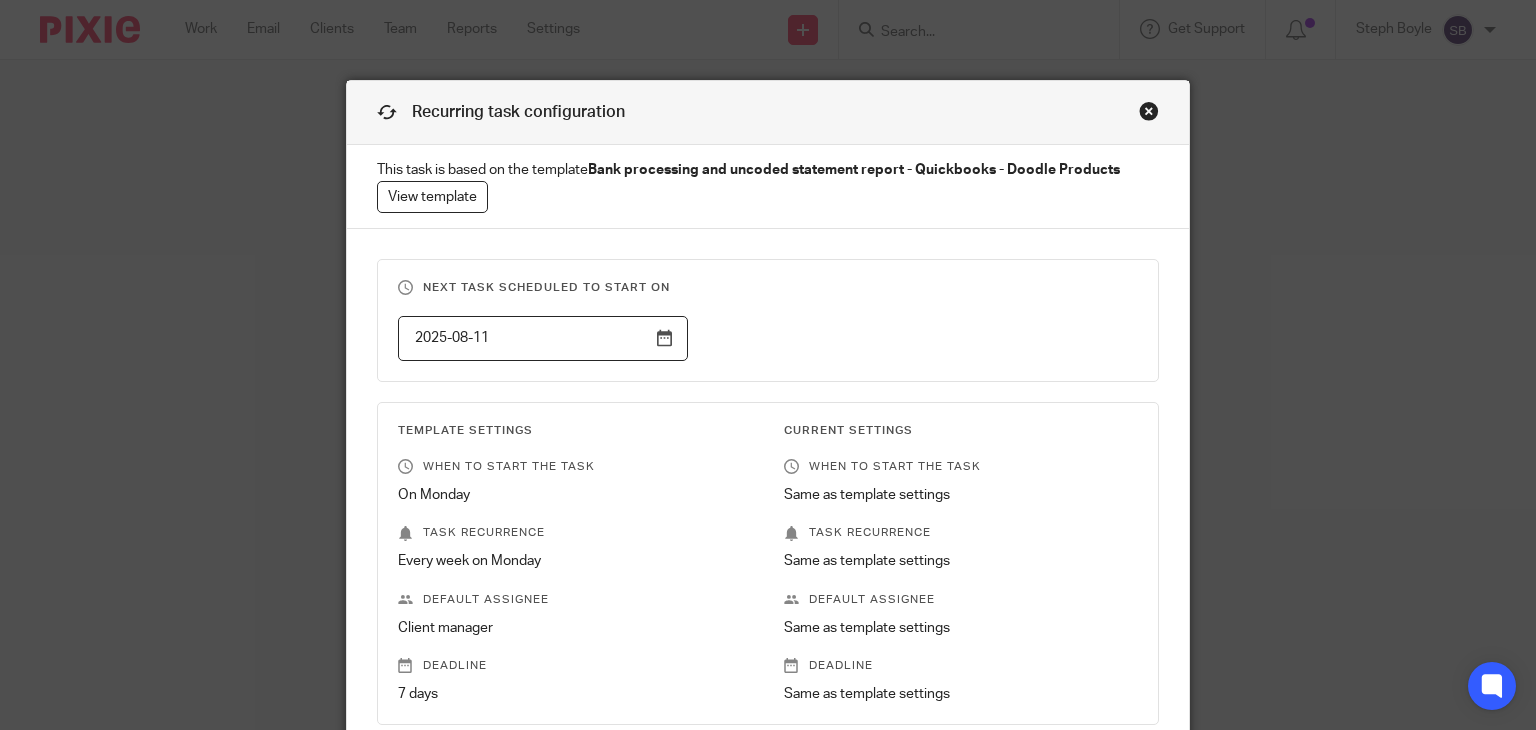 scroll, scrollTop: 0, scrollLeft: 0, axis: both 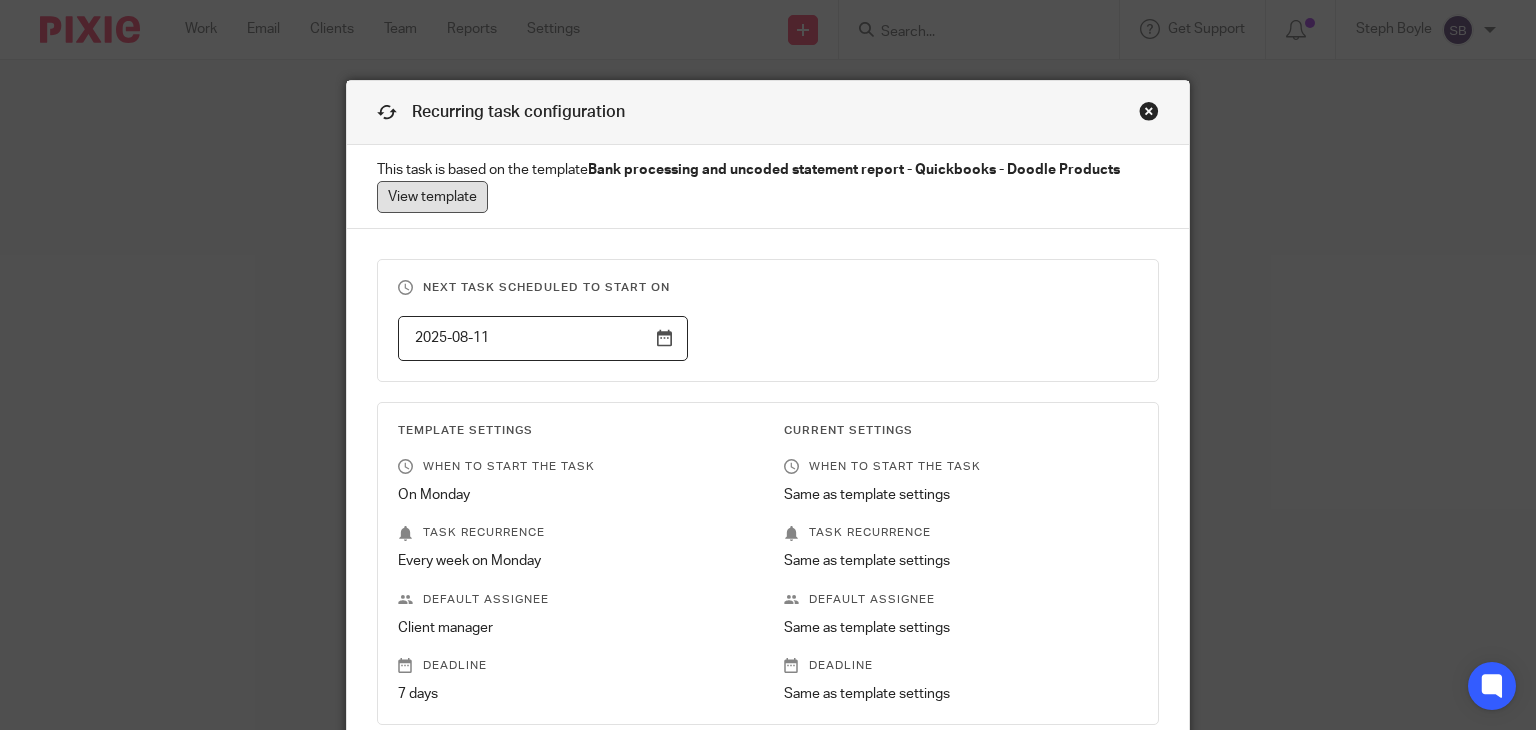 click on "View template" at bounding box center [432, 197] 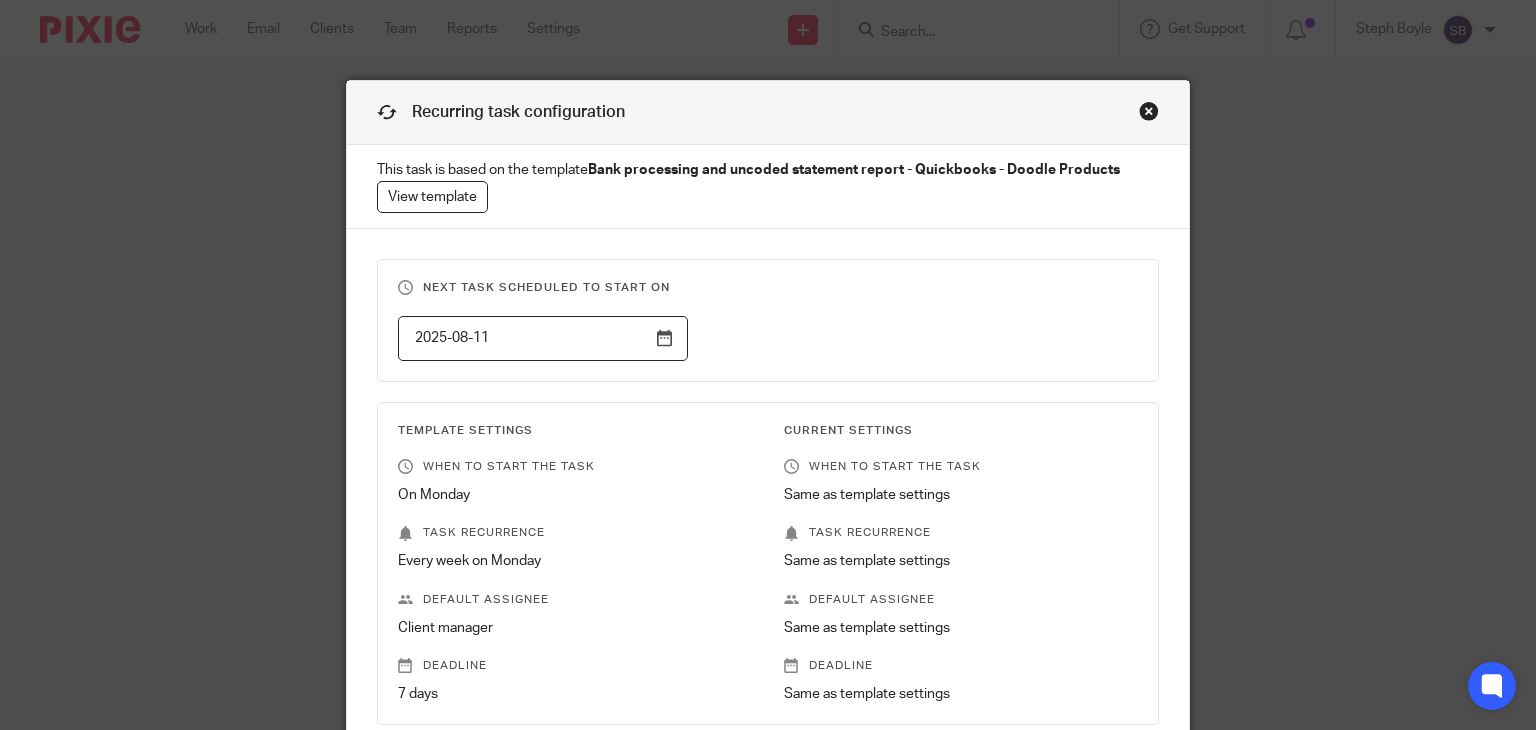 click at bounding box center (1149, 111) 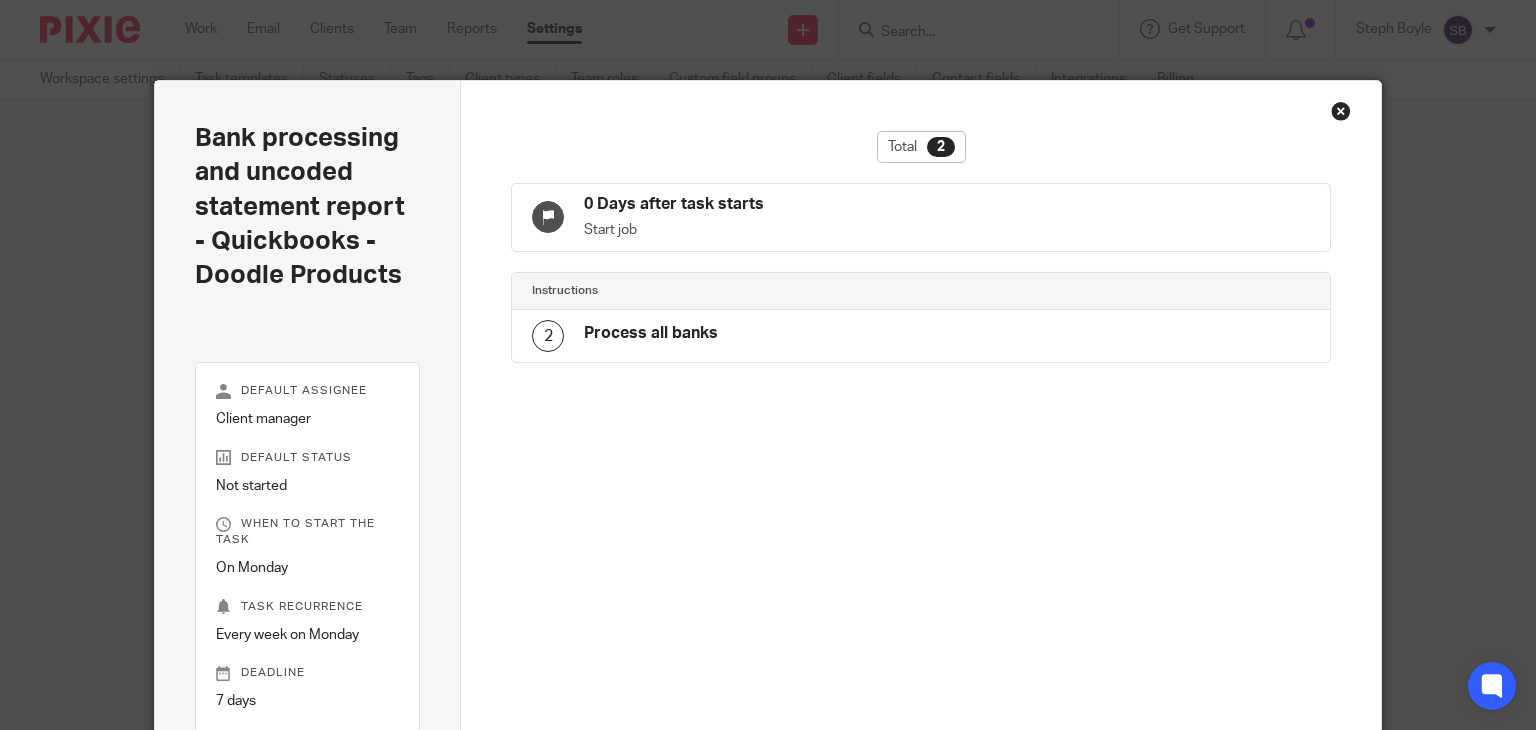 scroll, scrollTop: 0, scrollLeft: 0, axis: both 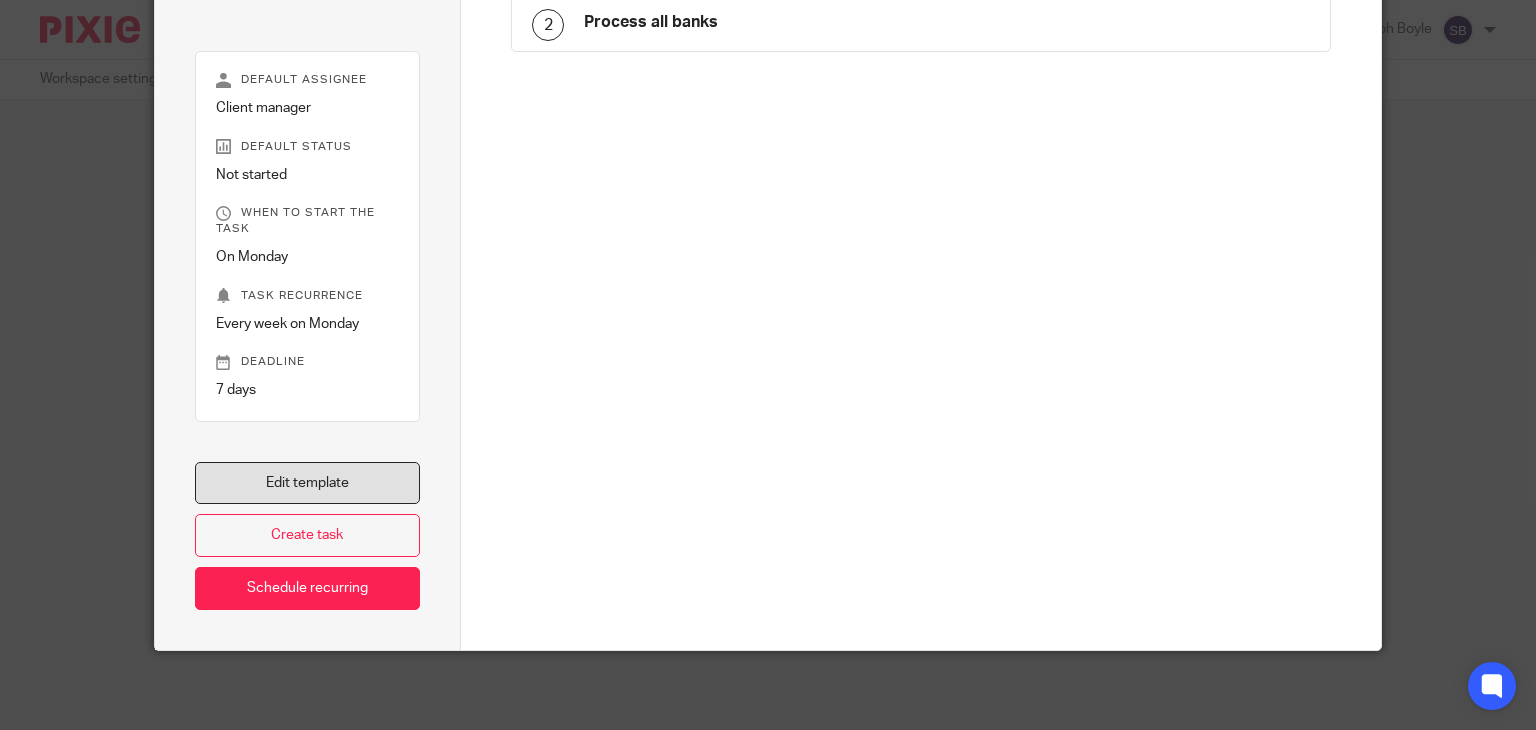 click on "Edit template" at bounding box center (308, 483) 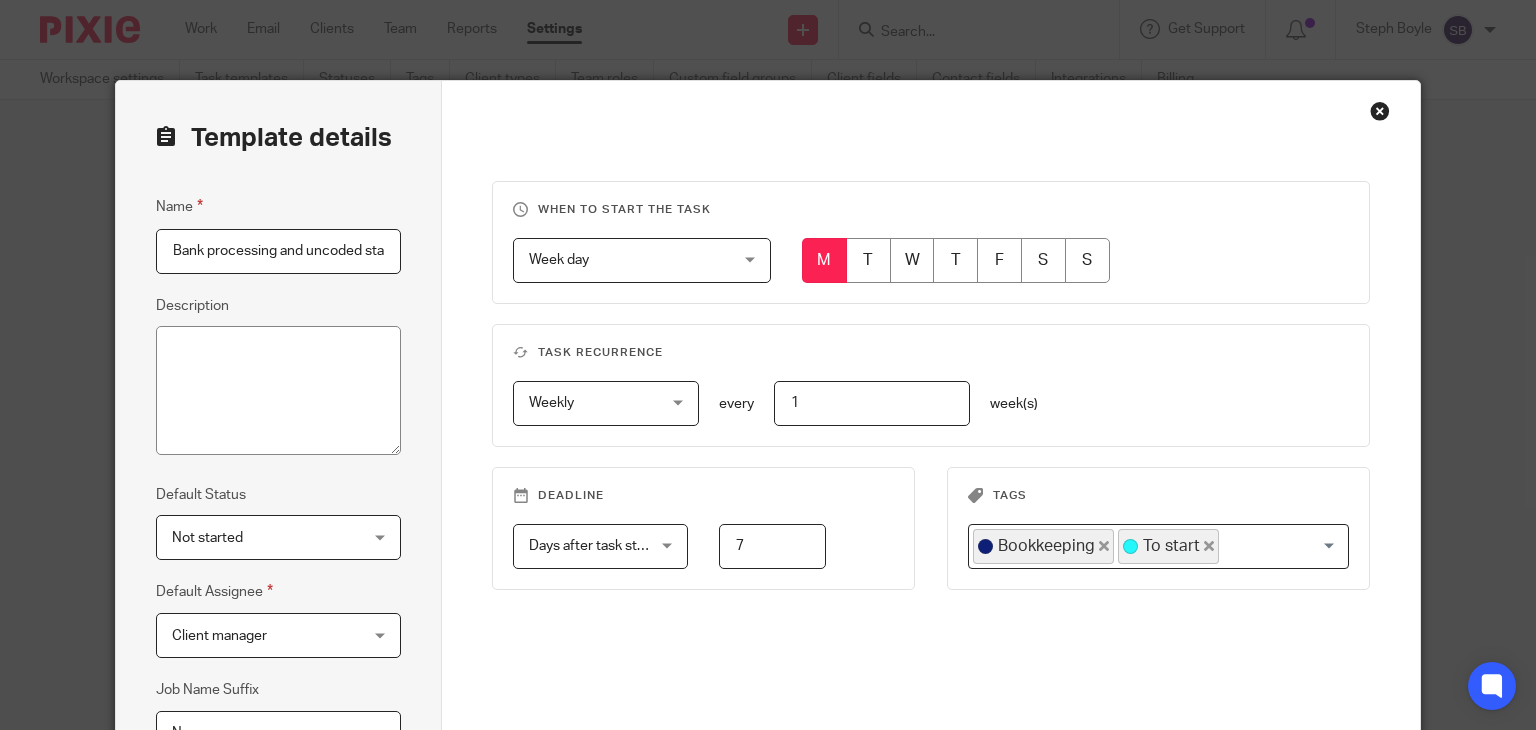 scroll, scrollTop: 0, scrollLeft: 0, axis: both 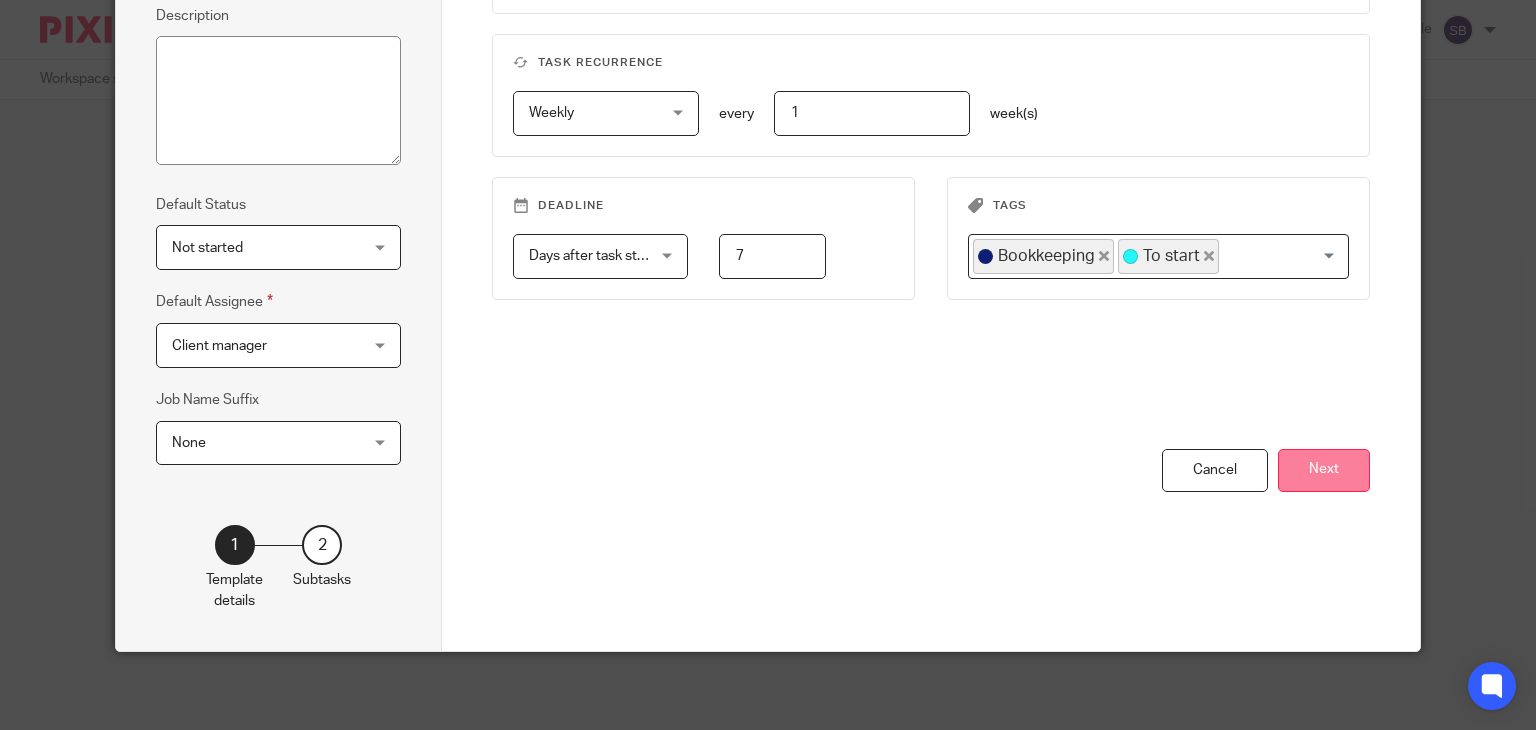 click on "Next" at bounding box center (1324, 470) 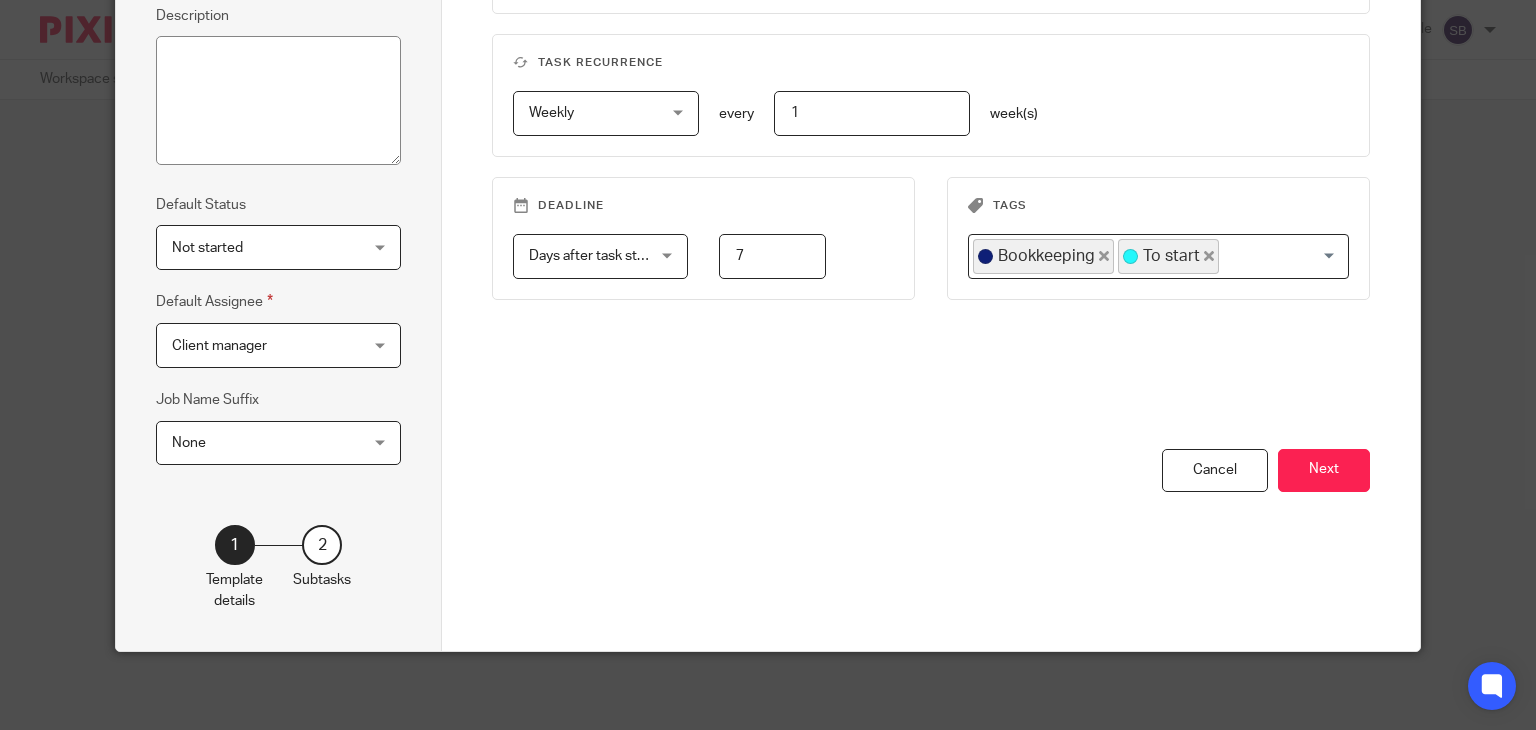 scroll, scrollTop: 0, scrollLeft: 0, axis: both 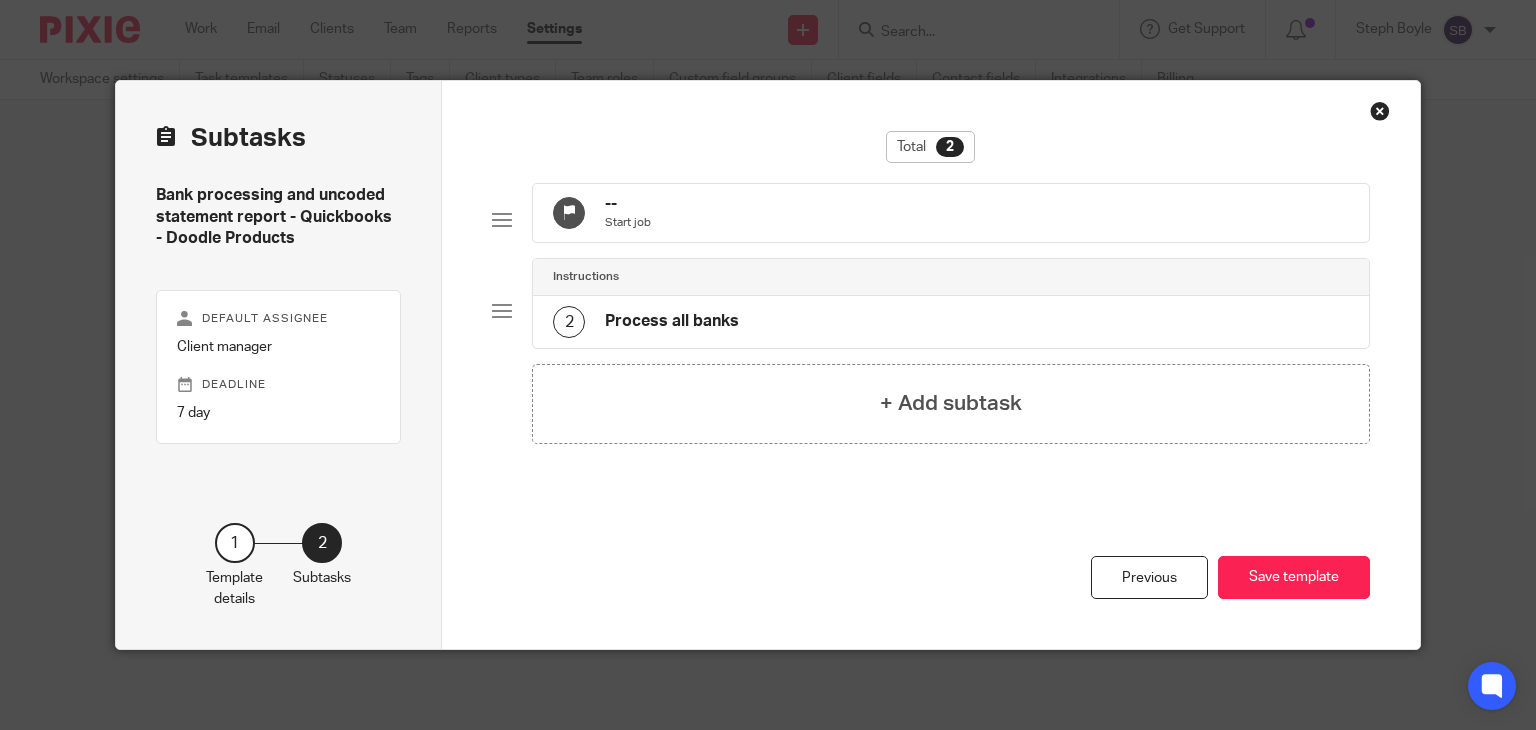 click on "2
Process all banks" 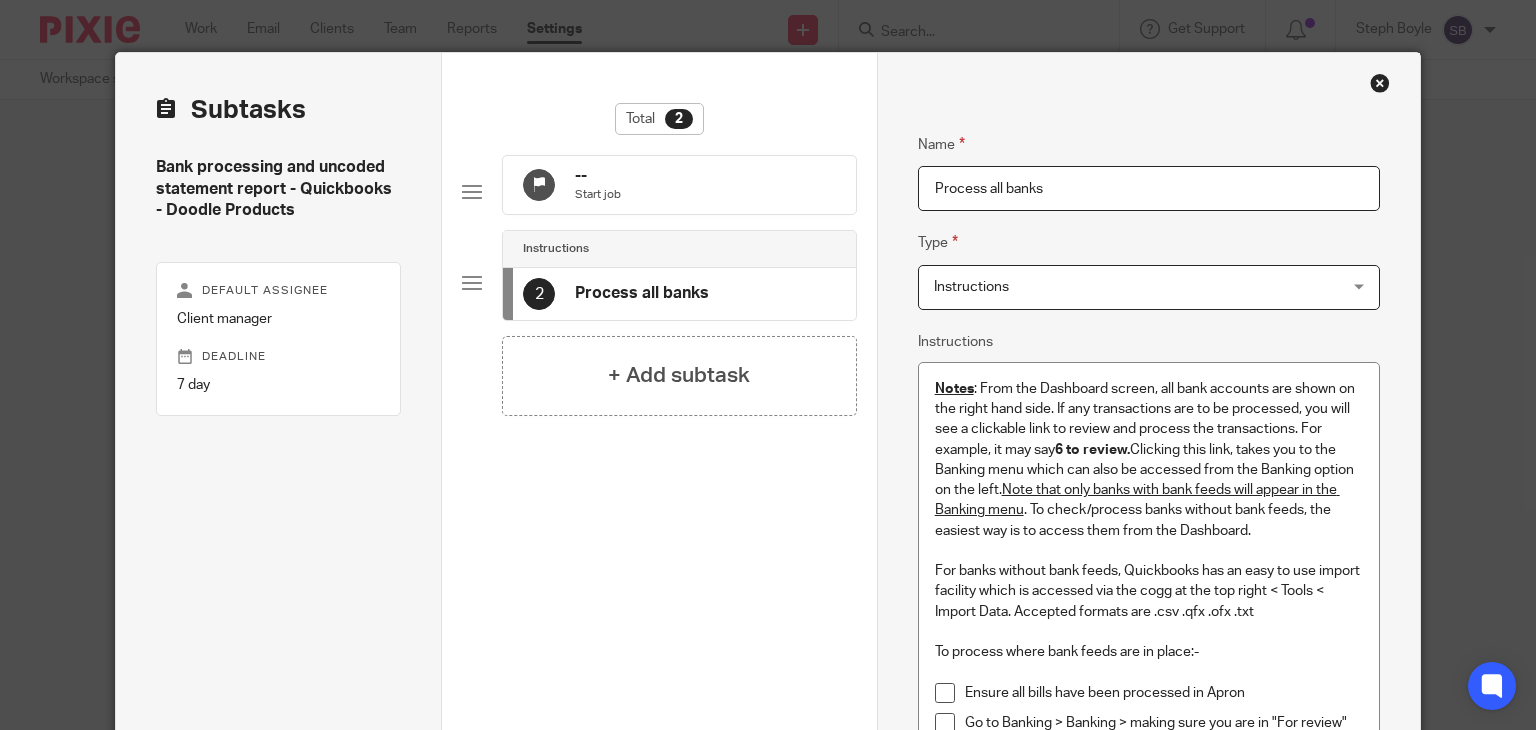 scroll, scrollTop: 0, scrollLeft: 0, axis: both 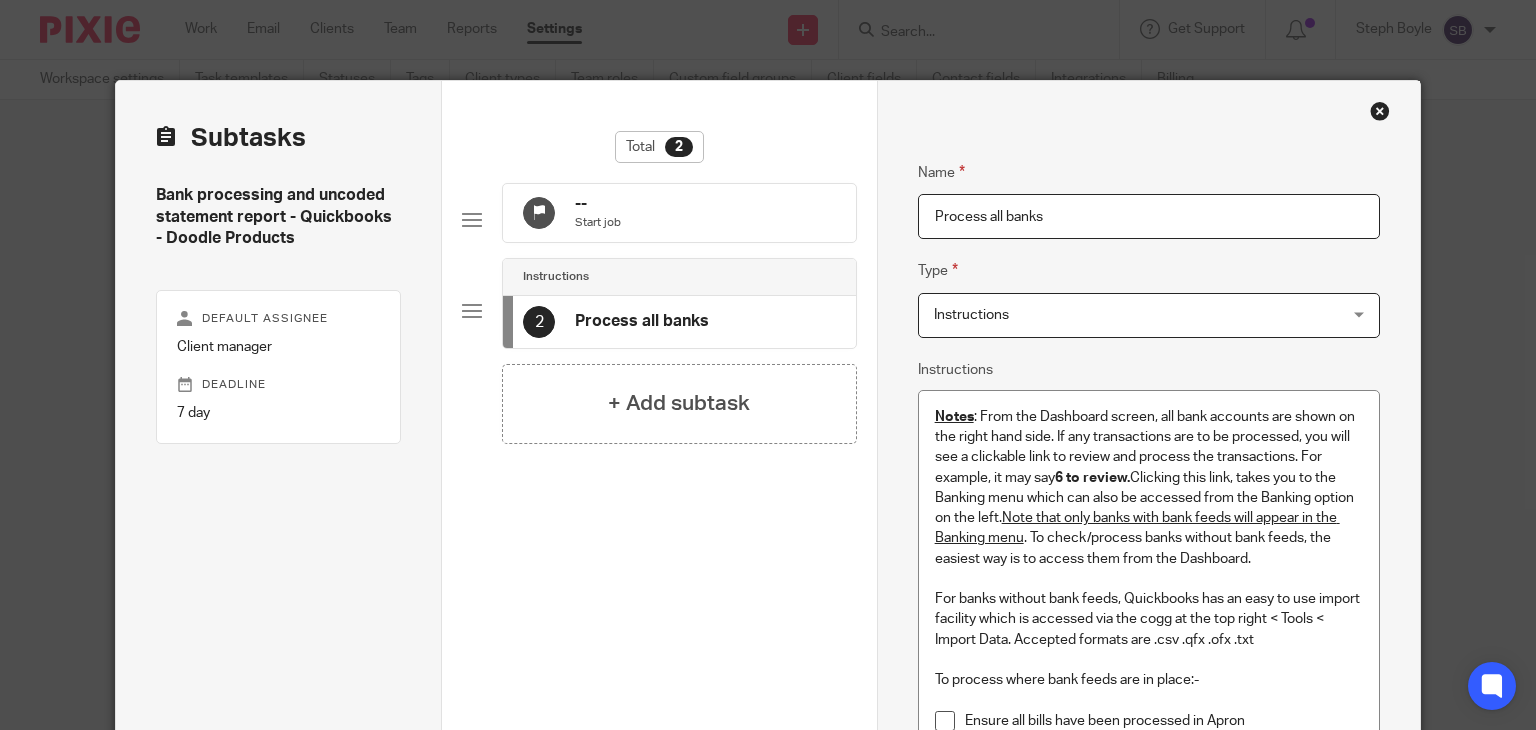 click at bounding box center [1380, 111] 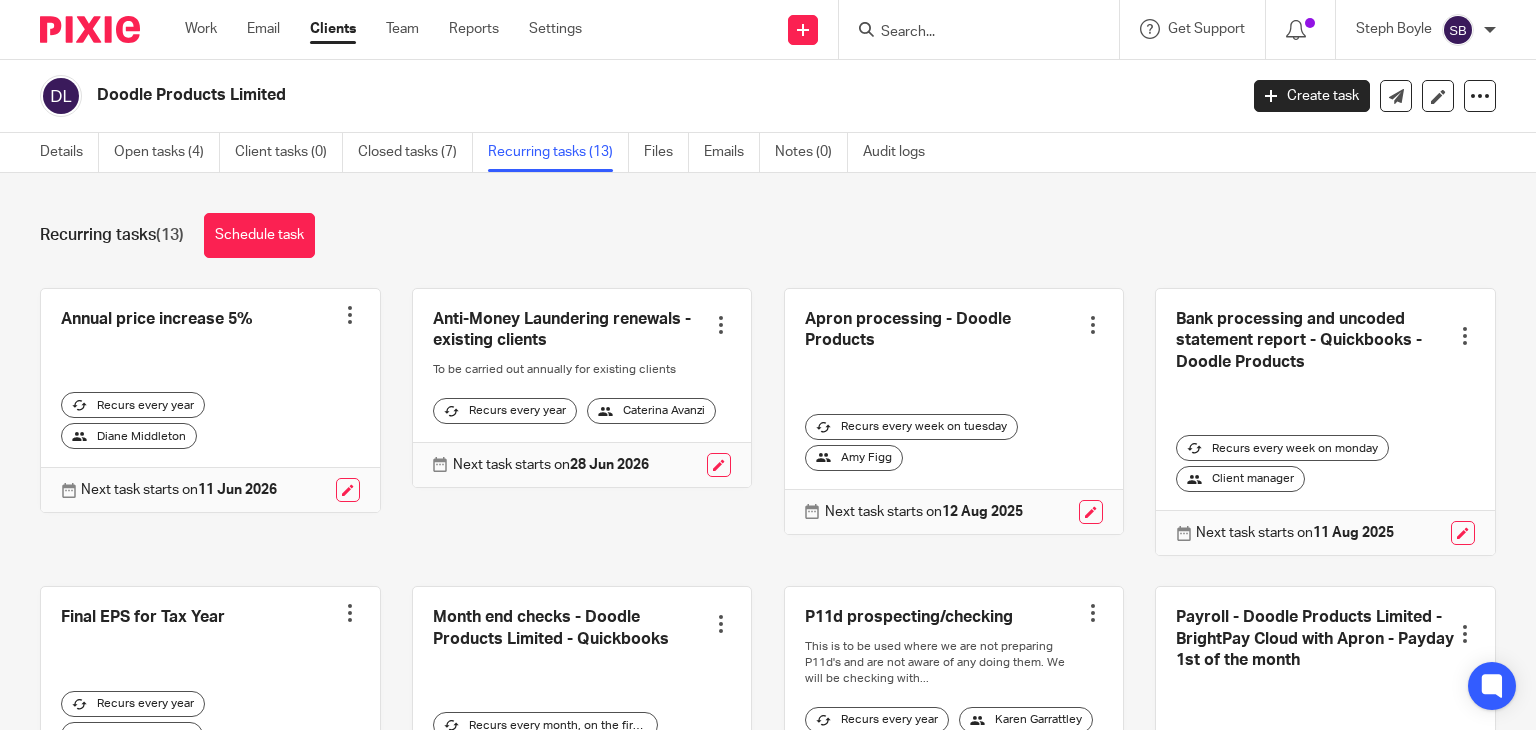 scroll, scrollTop: 0, scrollLeft: 0, axis: both 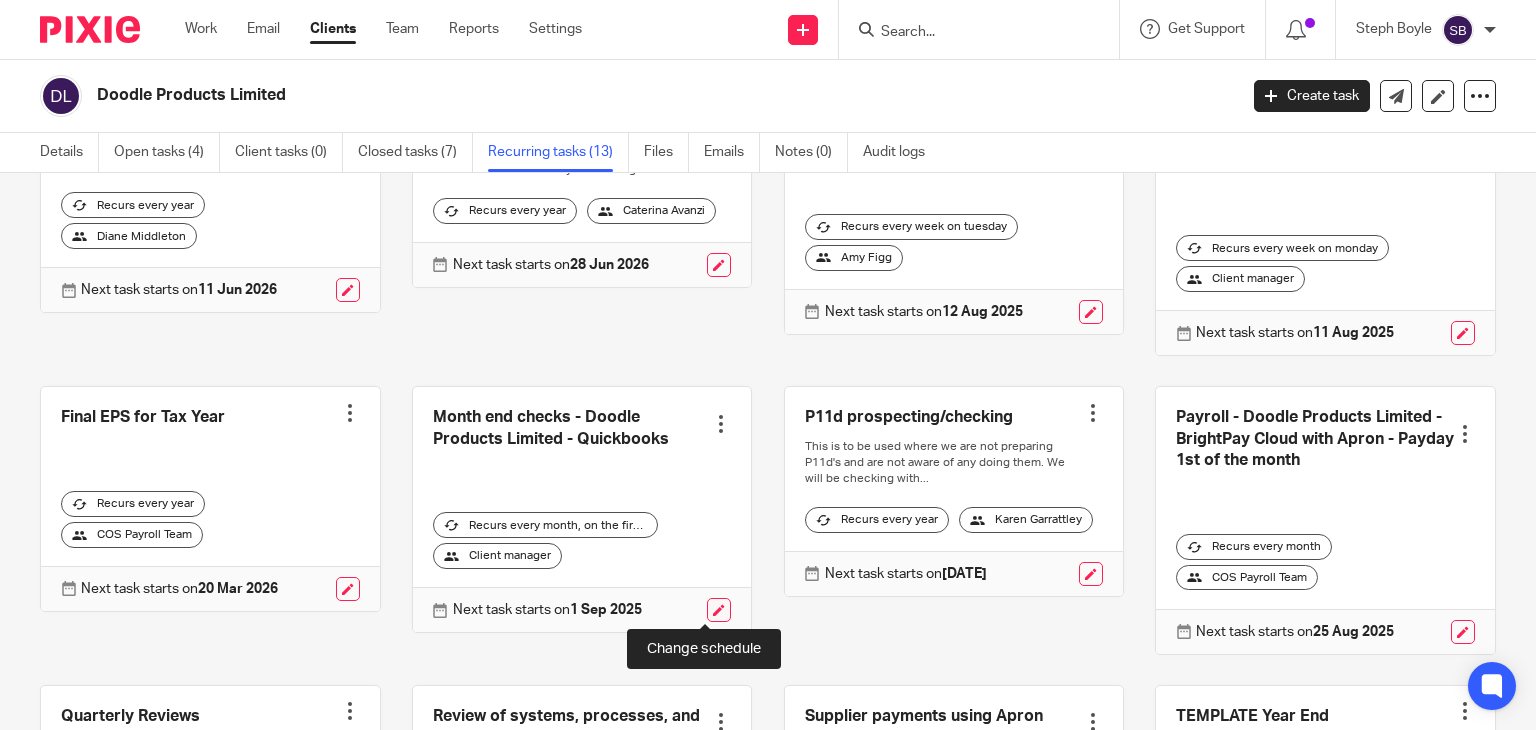 click at bounding box center (719, 610) 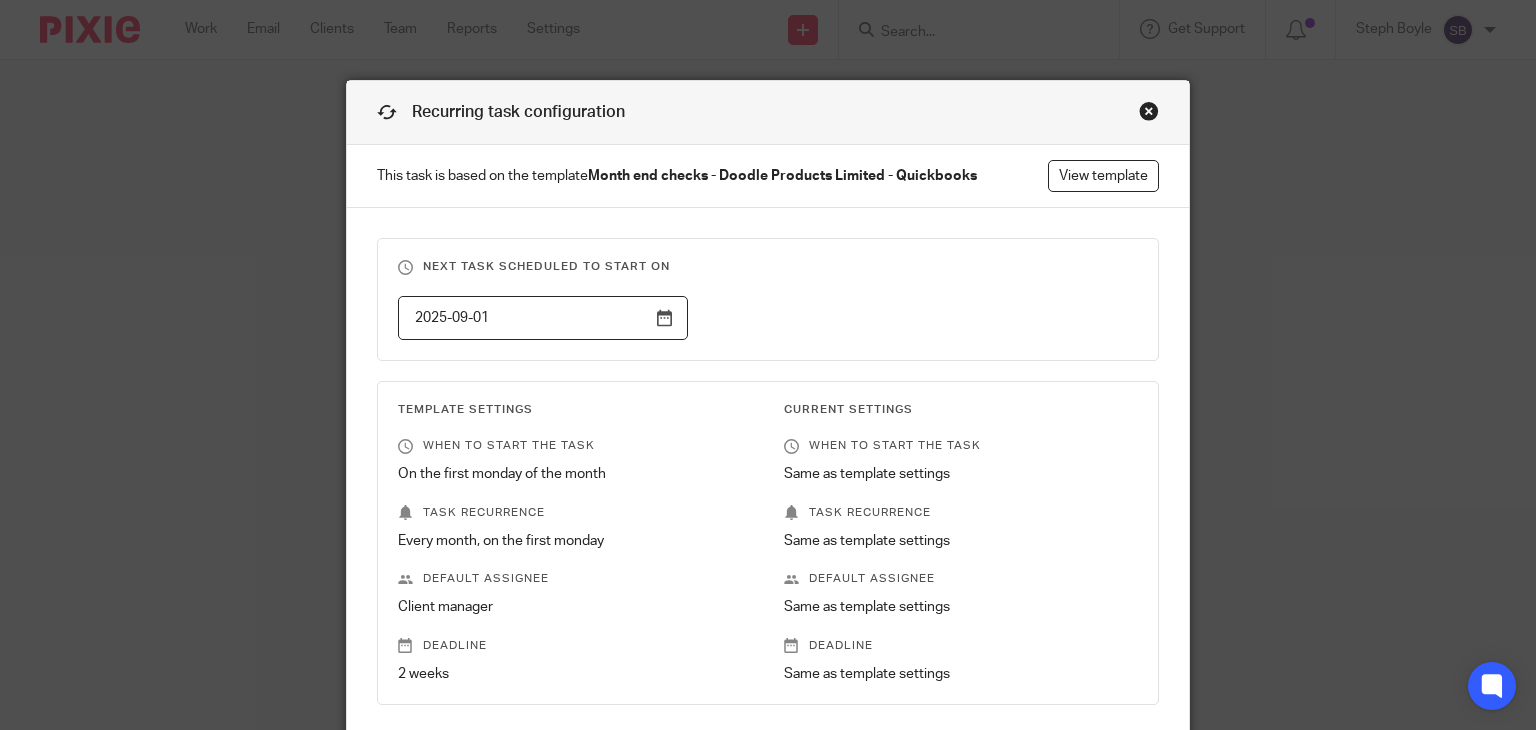 scroll, scrollTop: 0, scrollLeft: 0, axis: both 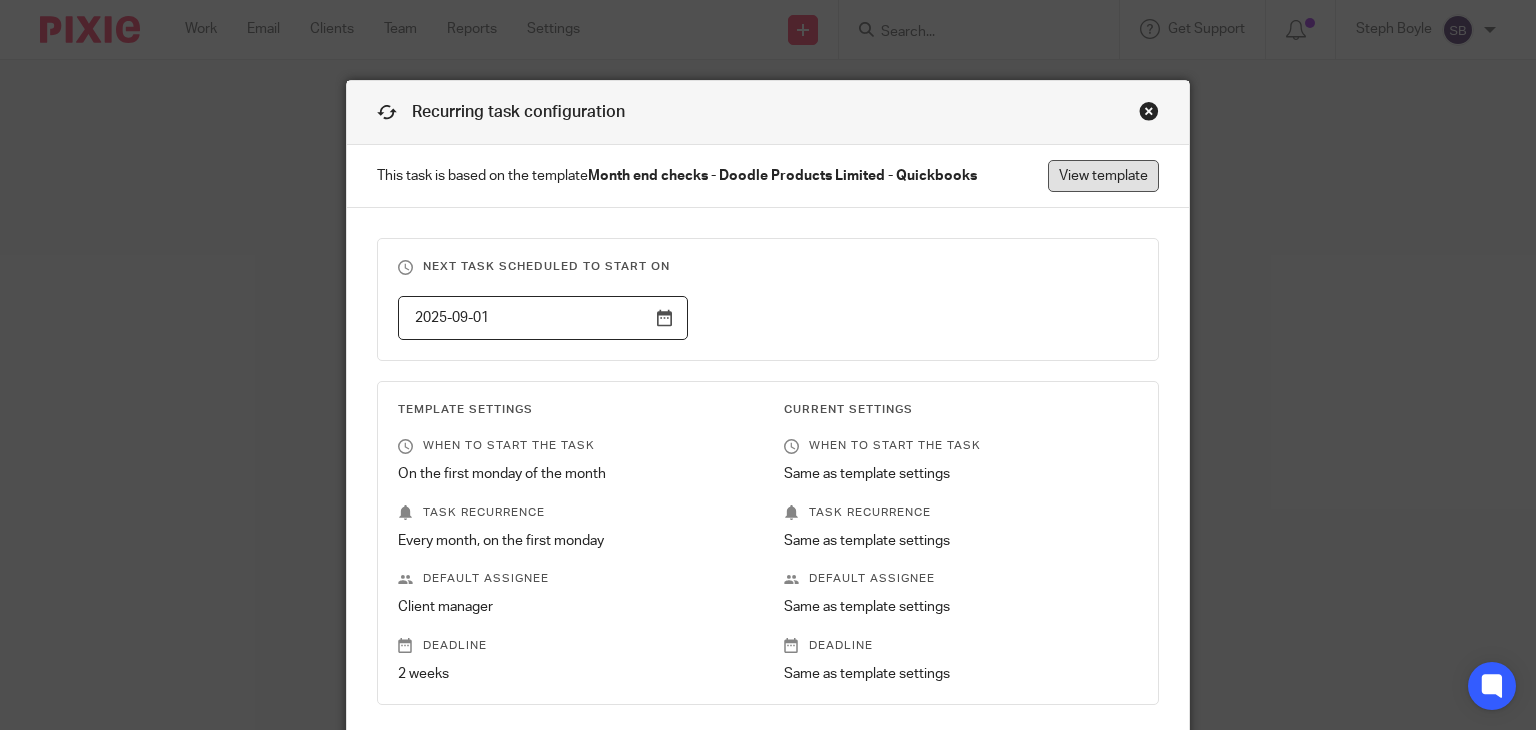 click on "View template" at bounding box center (1103, 176) 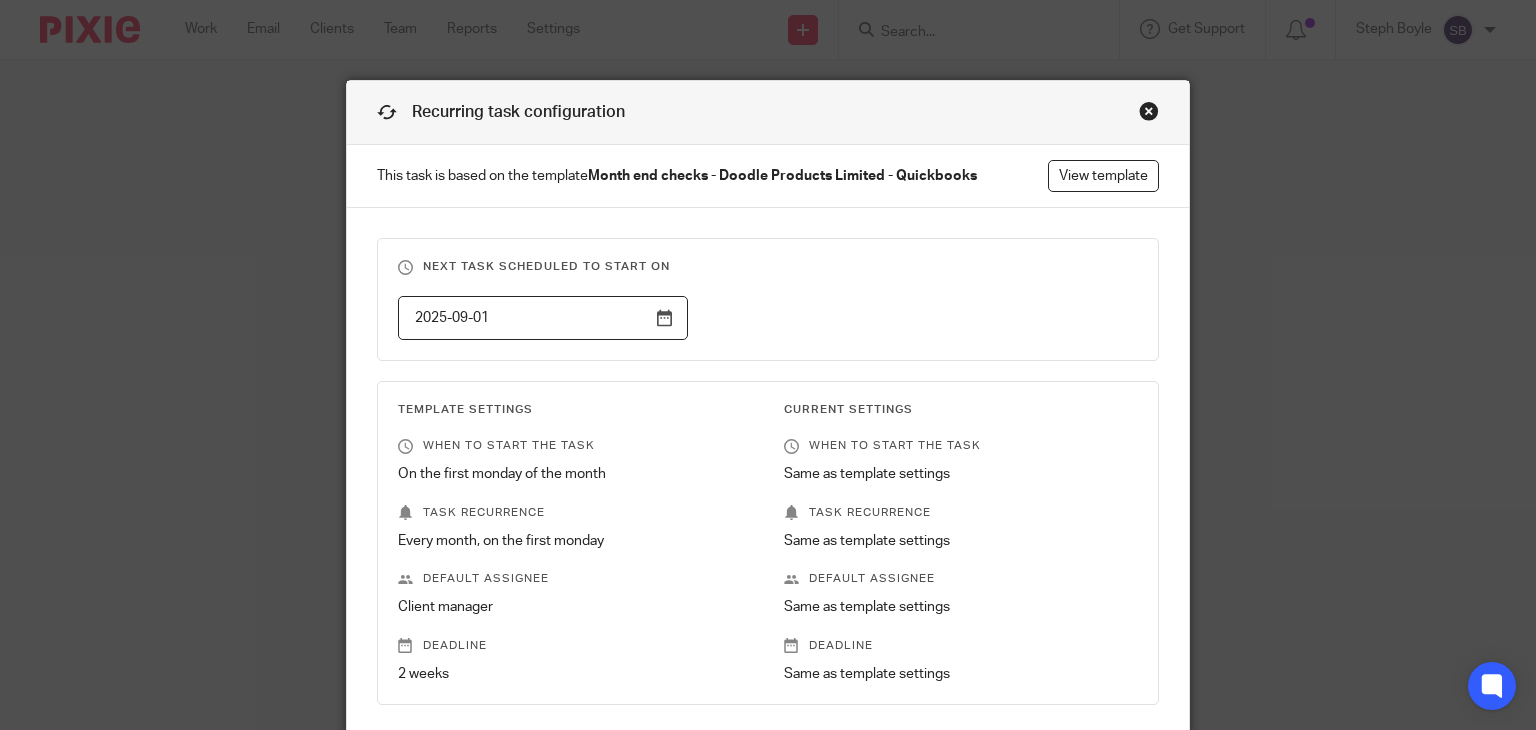 click at bounding box center [1149, 111] 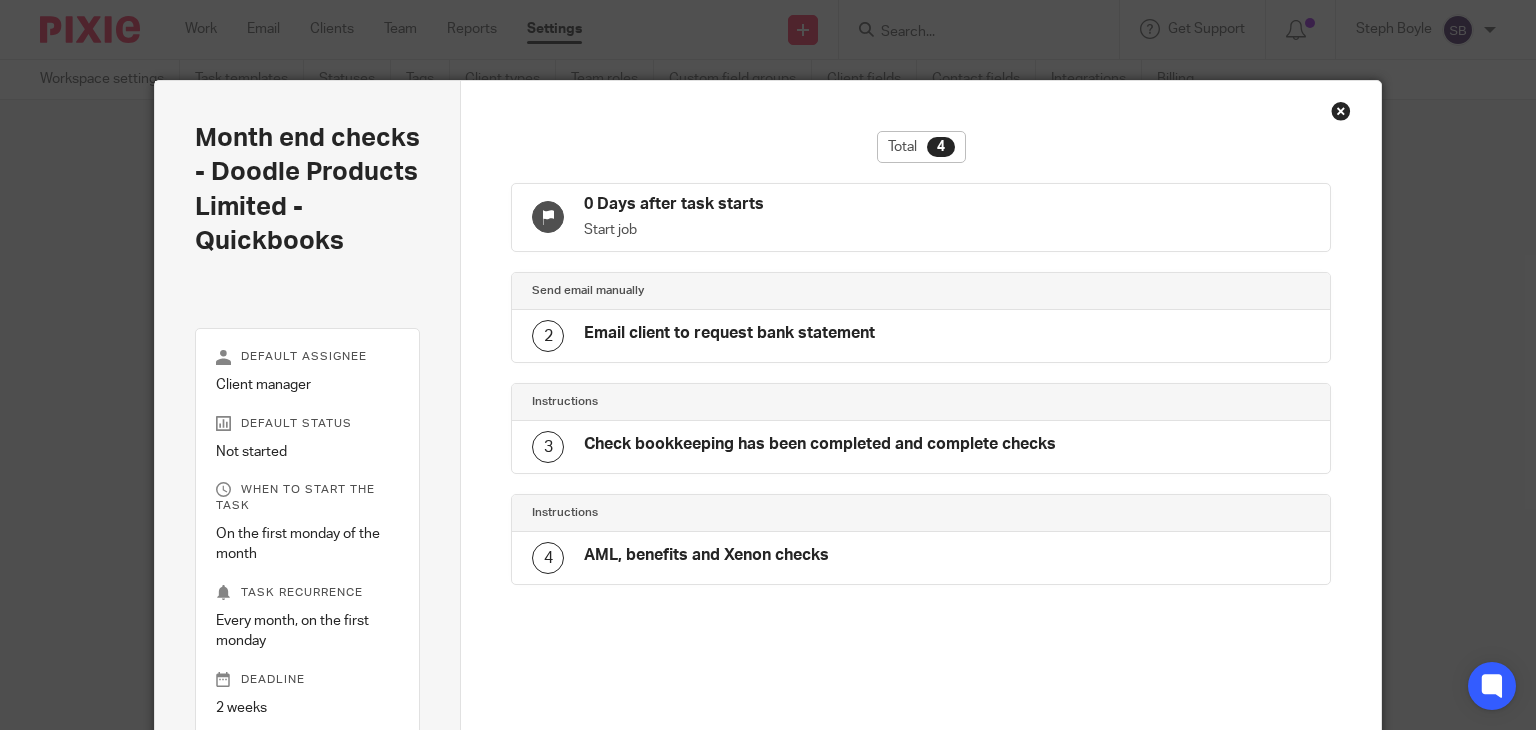 scroll, scrollTop: 0, scrollLeft: 0, axis: both 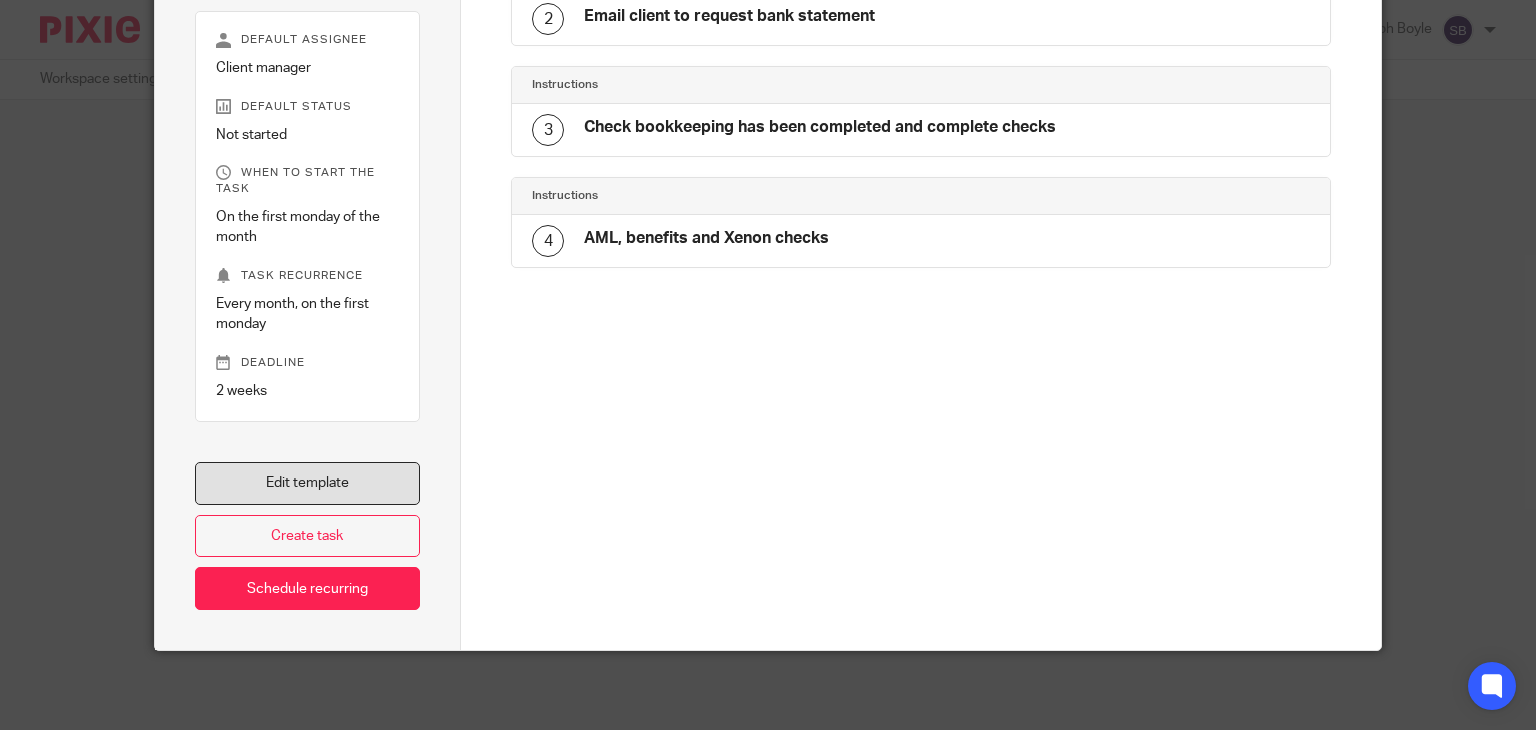 click on "Edit template" at bounding box center [308, 483] 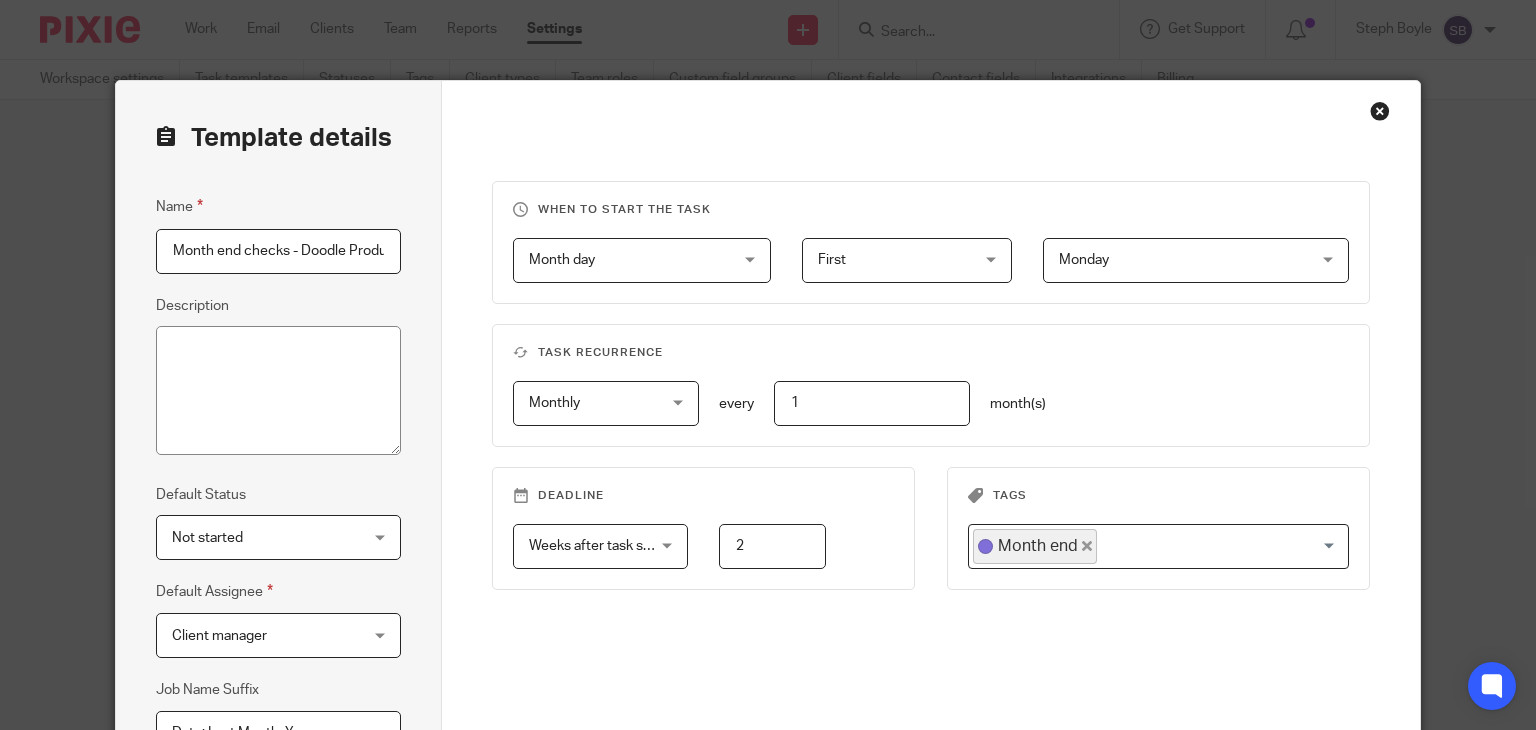 scroll, scrollTop: 0, scrollLeft: 0, axis: both 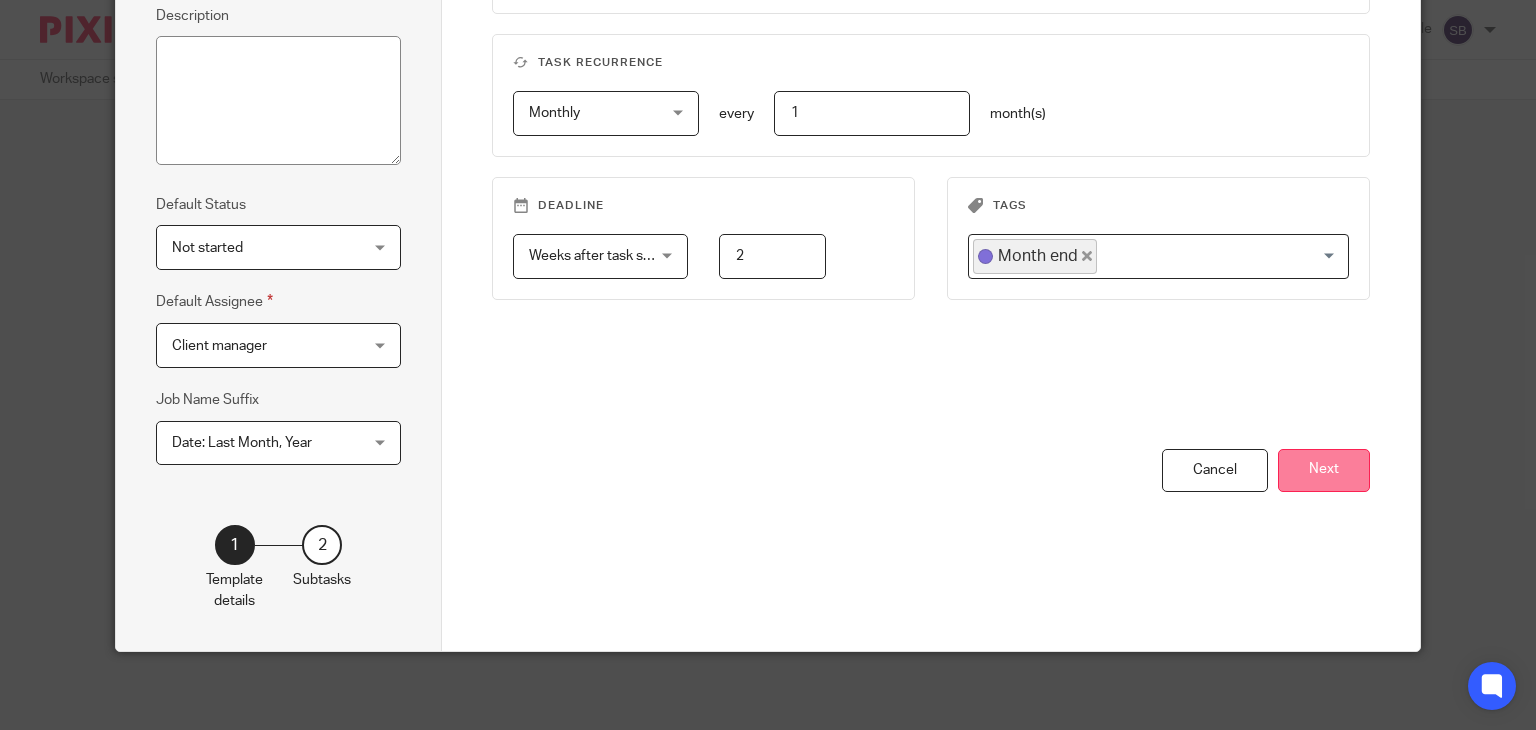 click on "Next" at bounding box center (1324, 470) 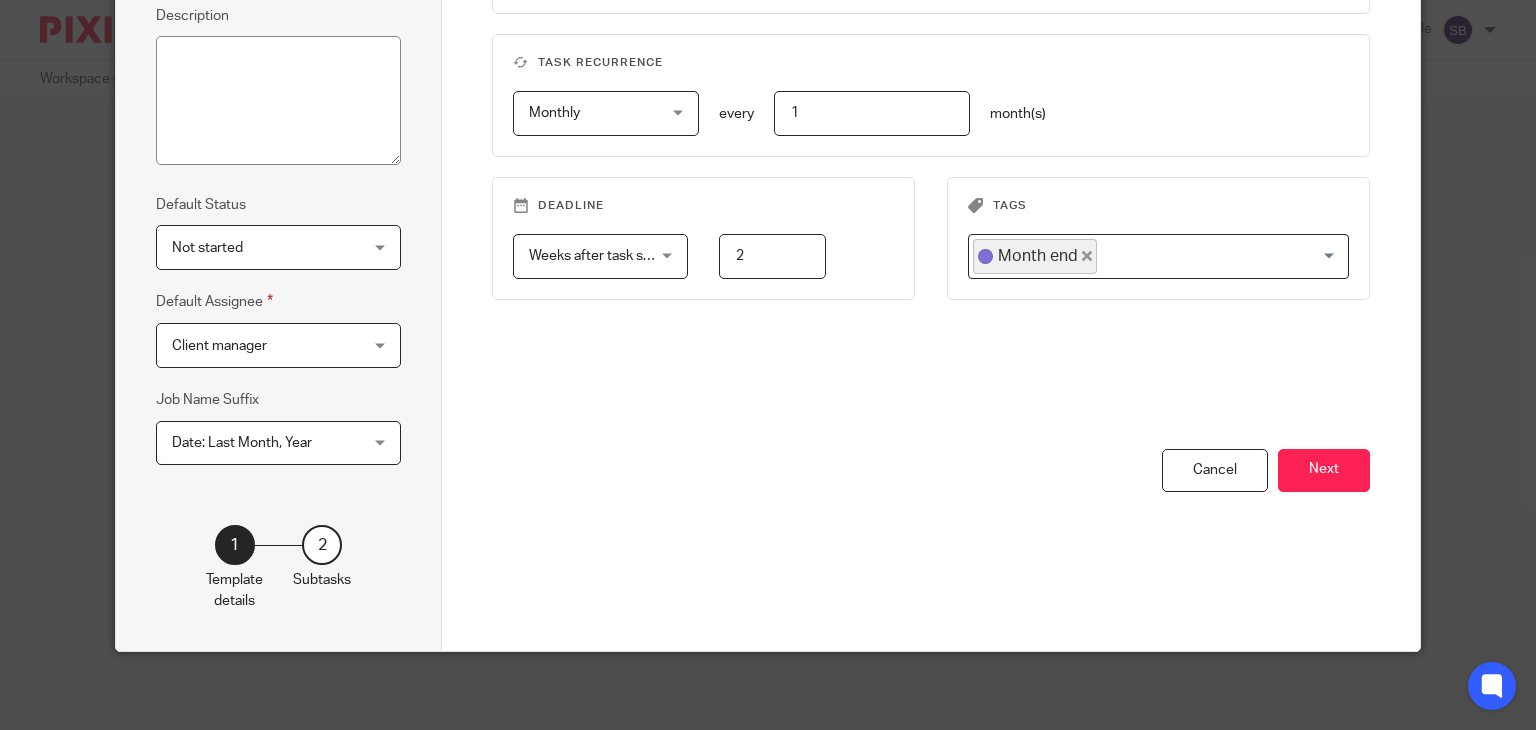 scroll, scrollTop: 163, scrollLeft: 0, axis: vertical 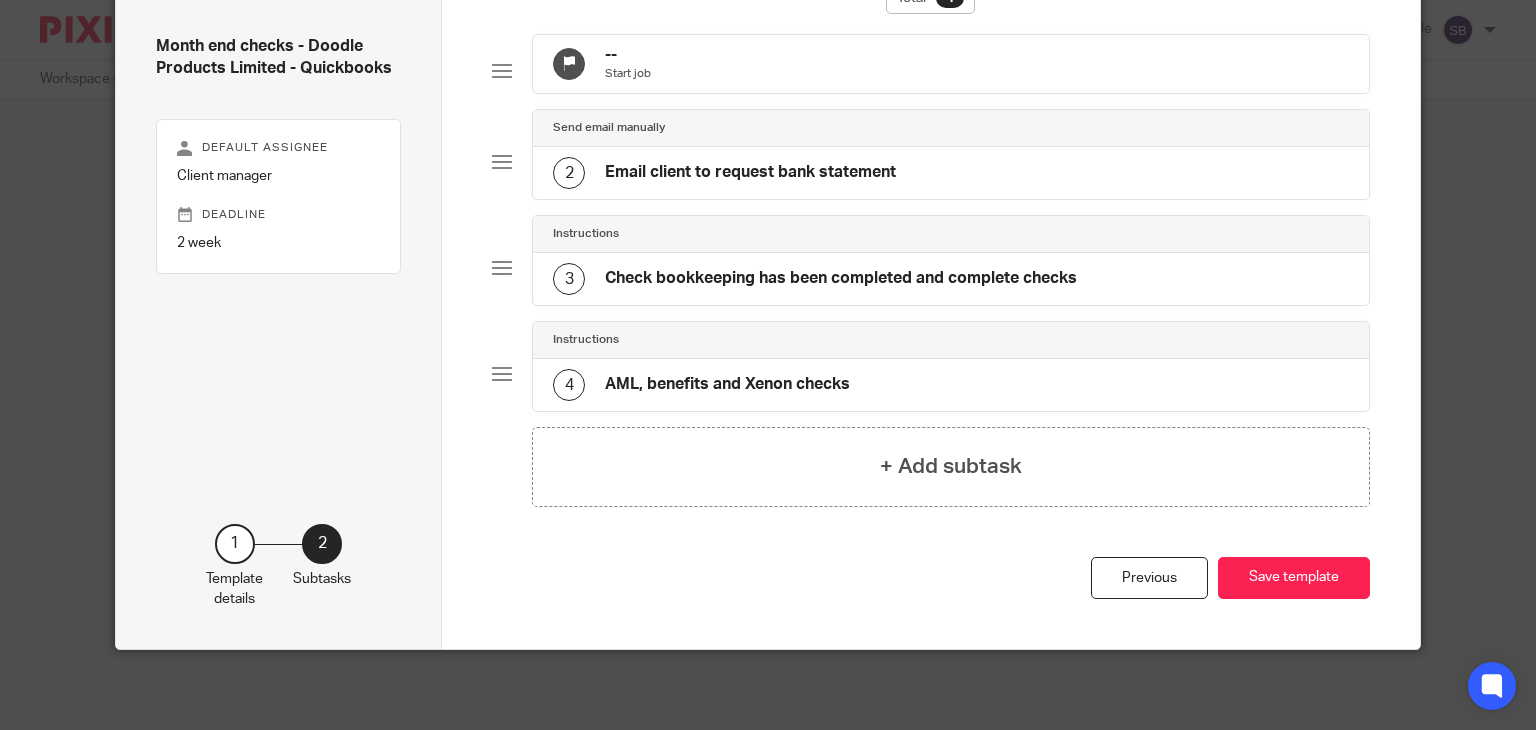 click on "Check bookkeeping has been completed and complete checks" 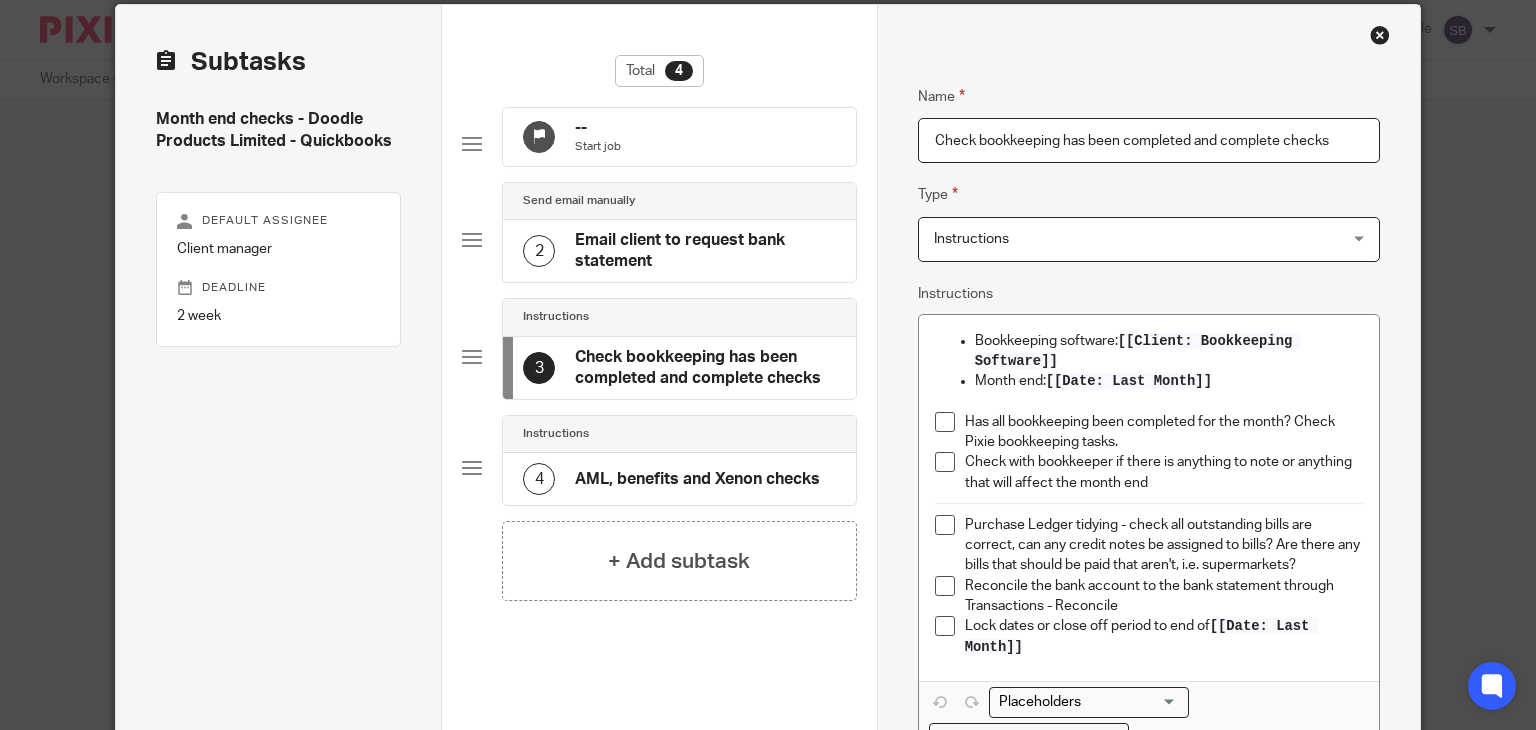 scroll, scrollTop: 0, scrollLeft: 0, axis: both 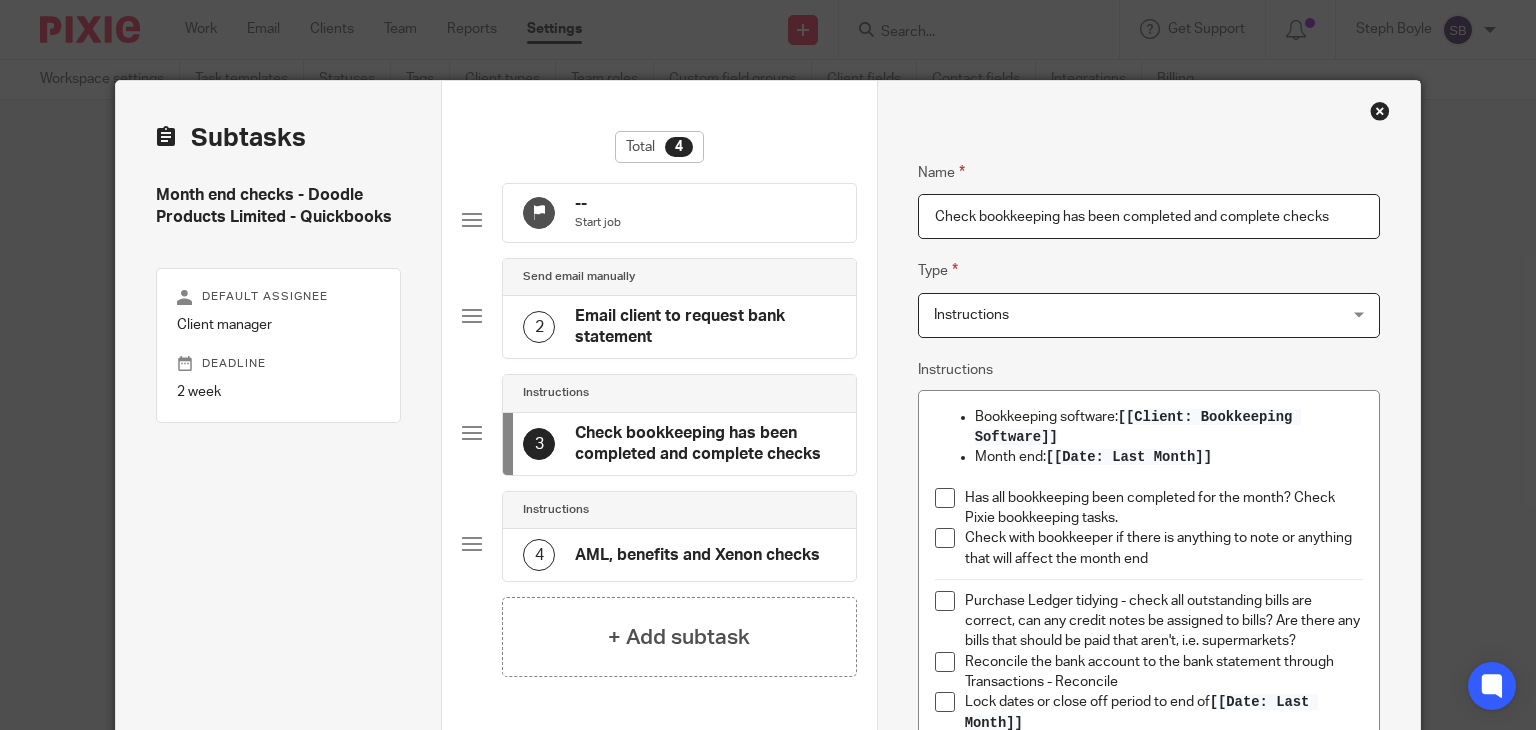 click at bounding box center (1380, 111) 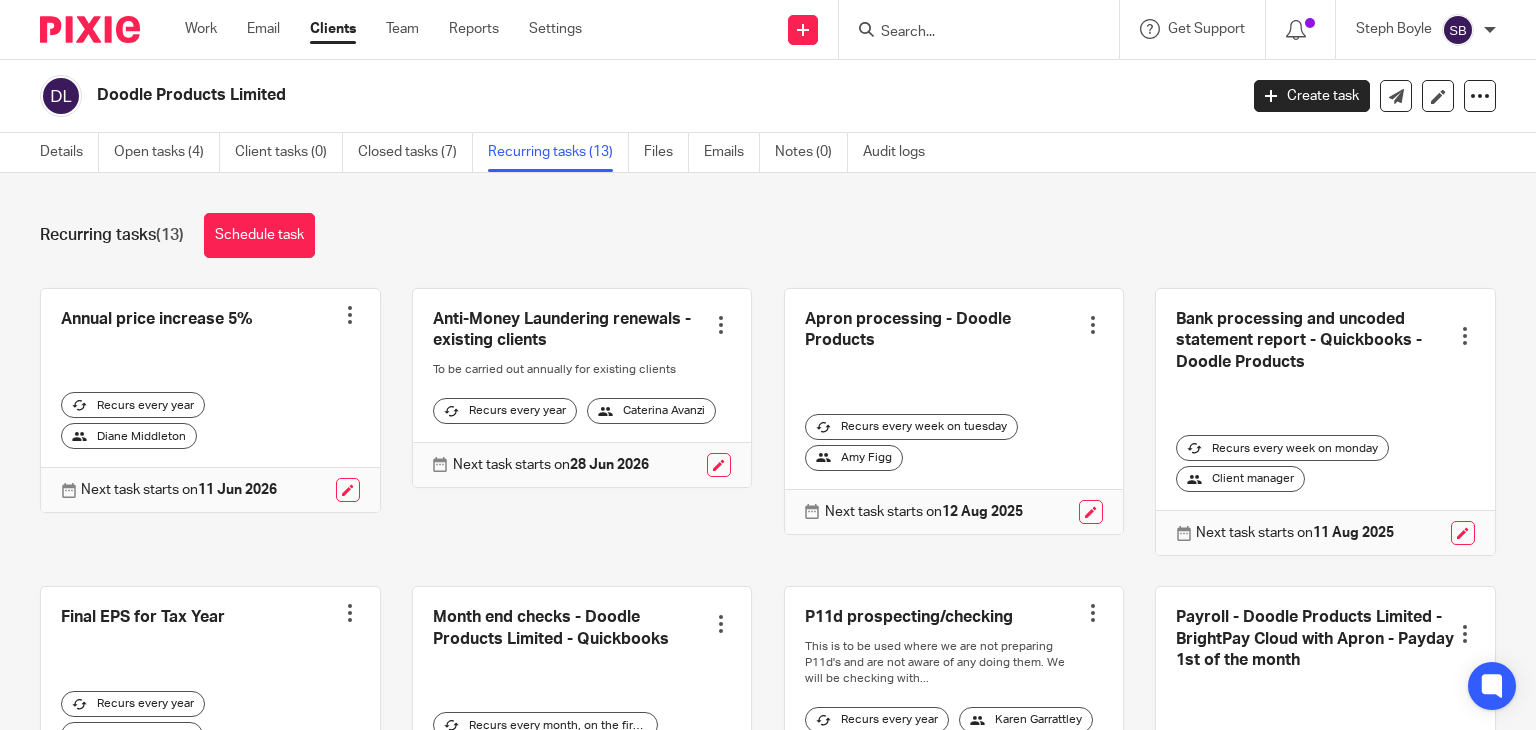 scroll, scrollTop: 0, scrollLeft: 0, axis: both 